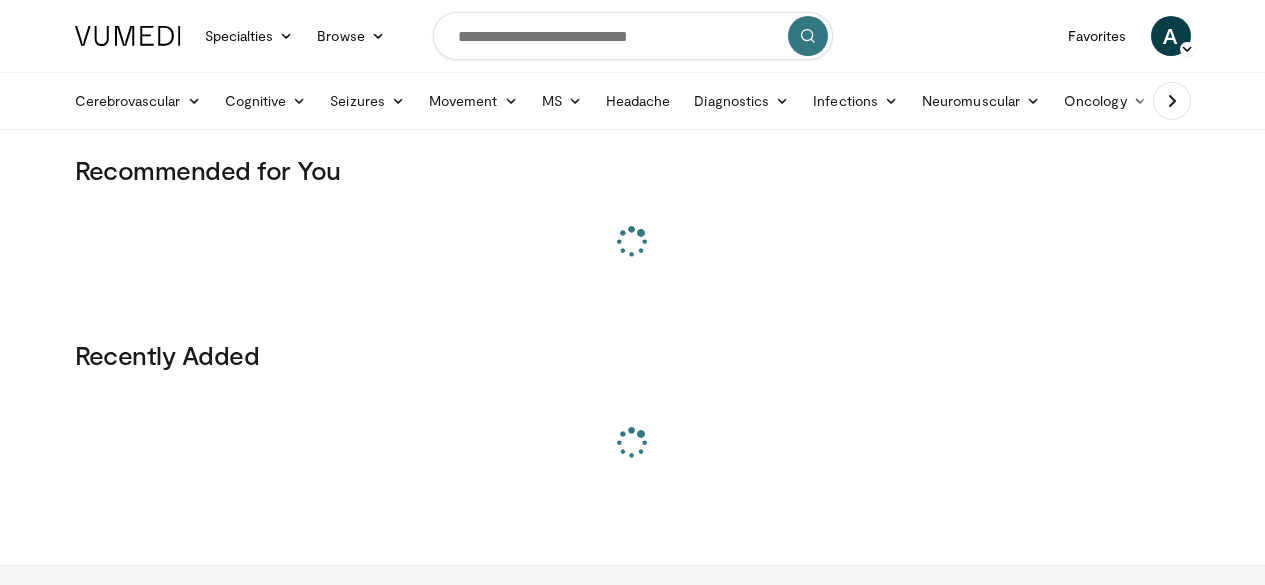 scroll, scrollTop: 0, scrollLeft: 0, axis: both 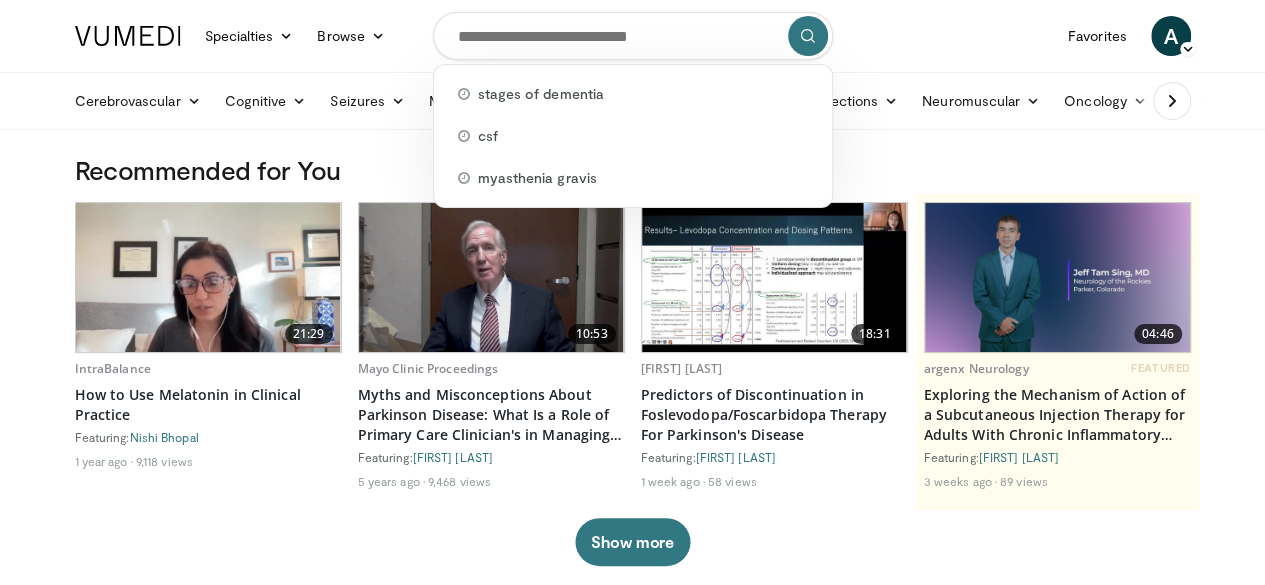 click at bounding box center [633, 36] 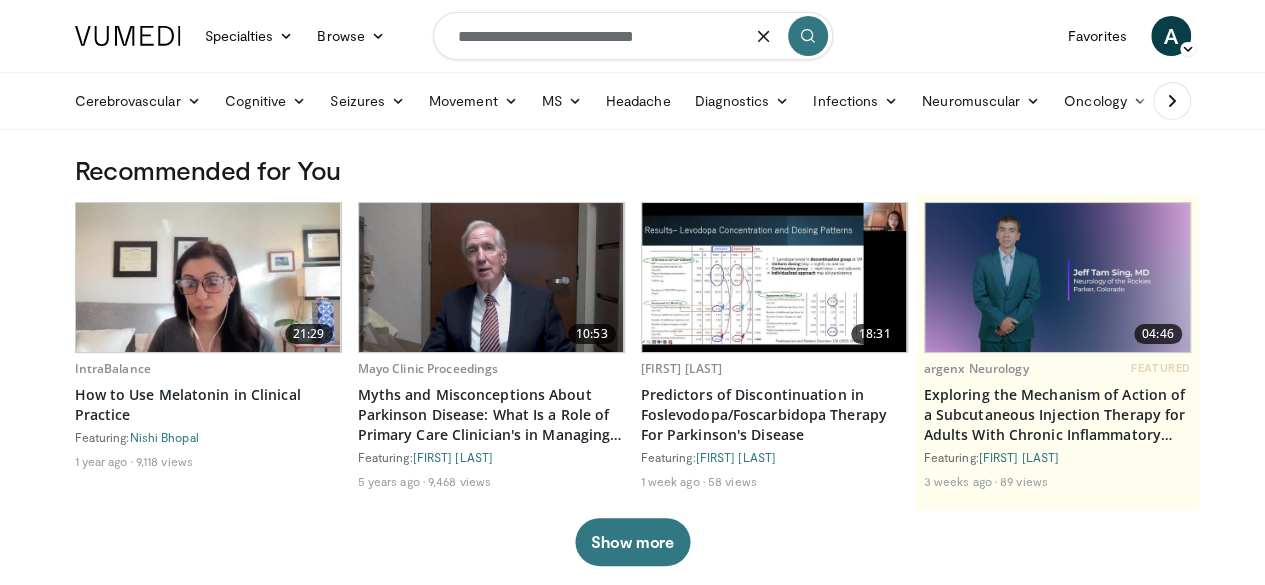 type on "**********" 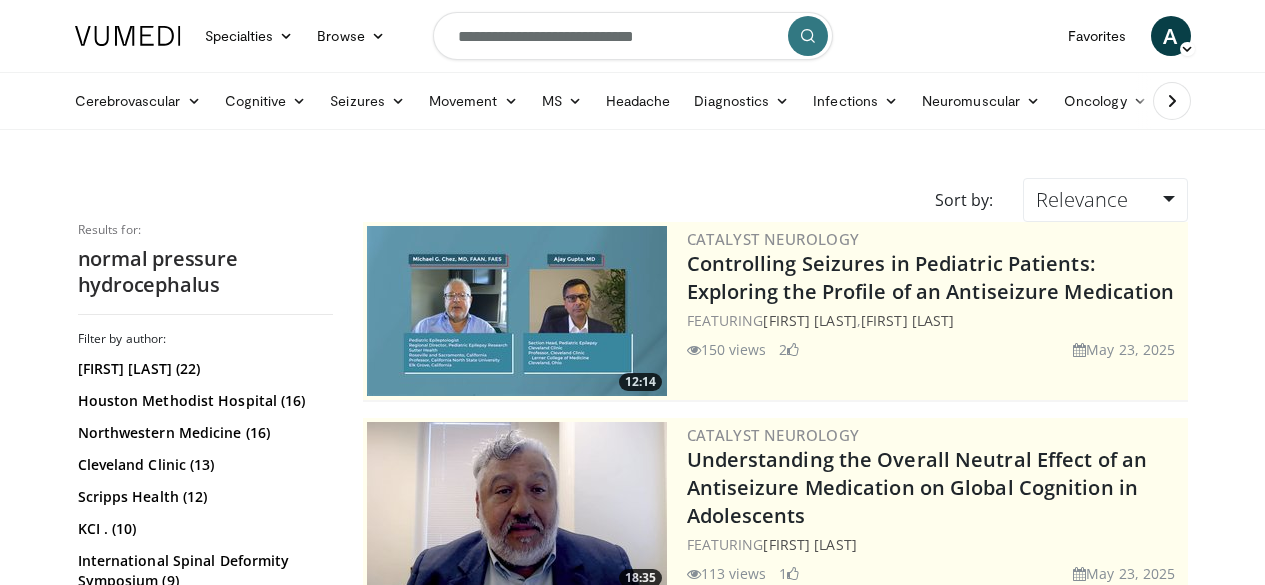 scroll, scrollTop: 0, scrollLeft: 0, axis: both 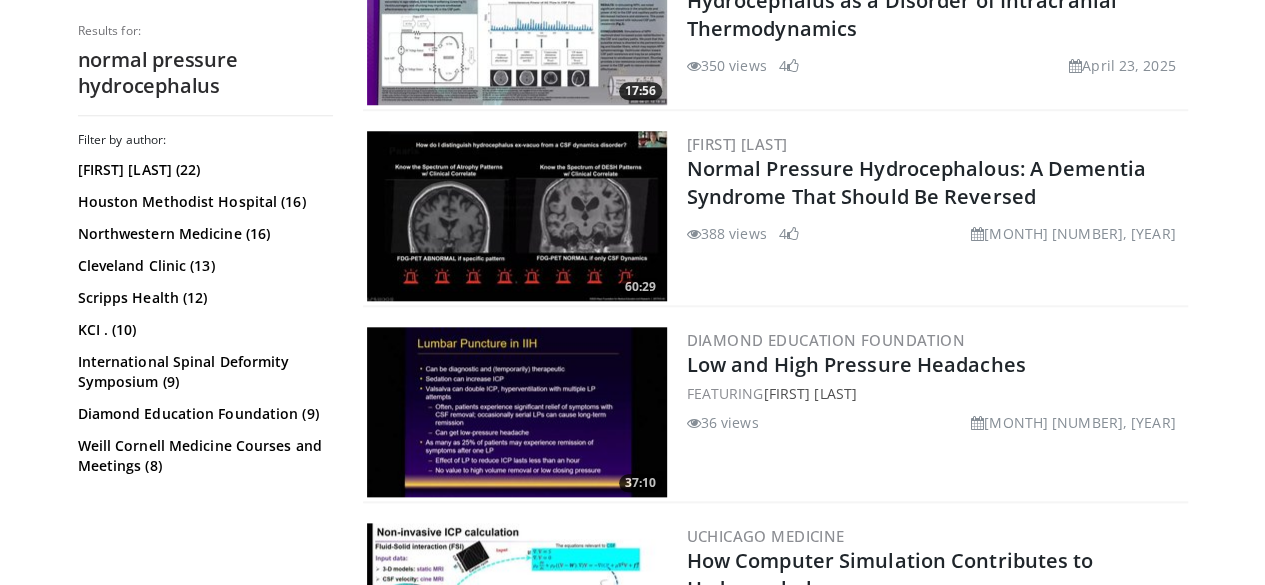 click on "Normal Pressure Hydrocephalous: A Dementia Syndrome That Should Be Reversed" at bounding box center [916, 182] 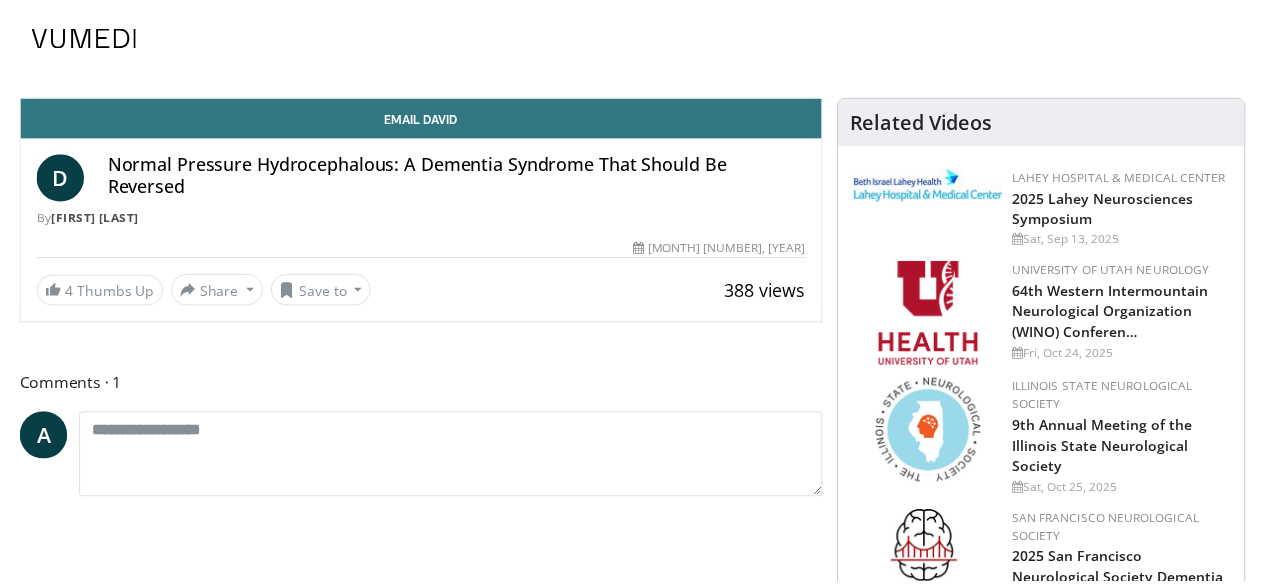 scroll, scrollTop: 0, scrollLeft: 0, axis: both 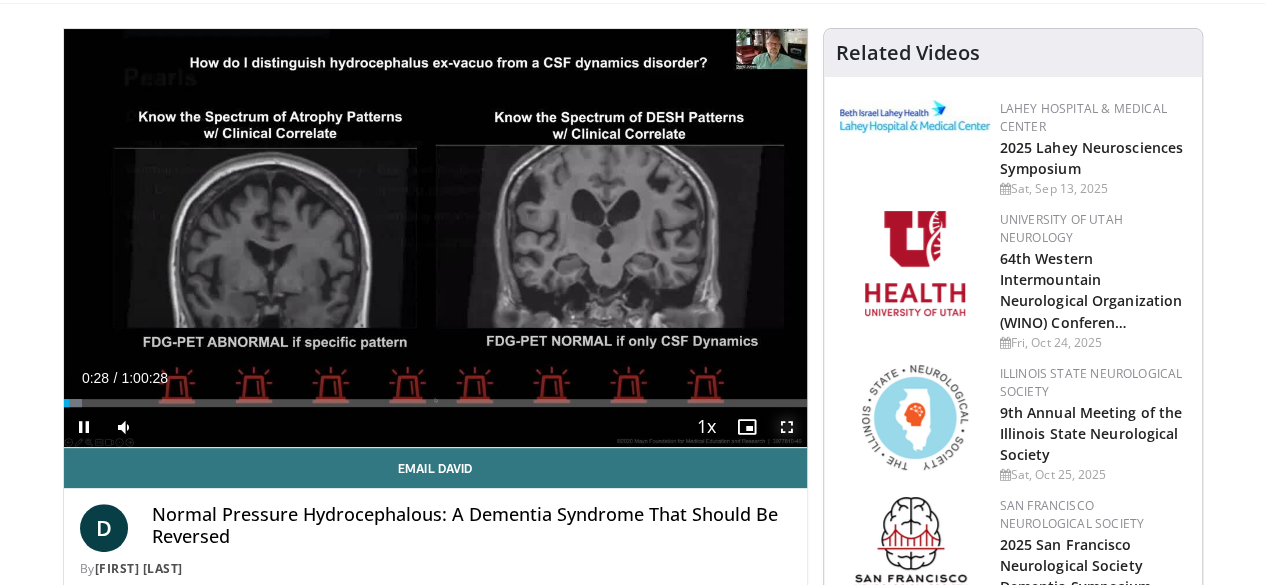 click at bounding box center [787, 427] 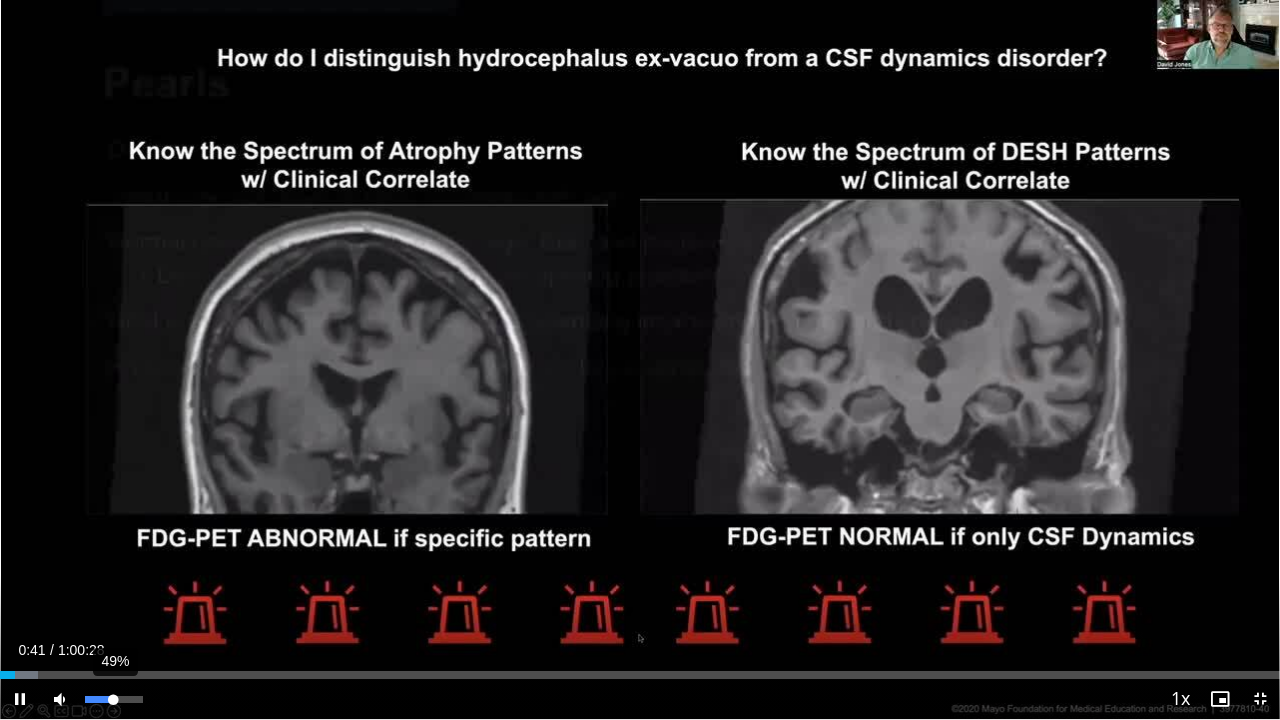 click on "49%" at bounding box center (113, 699) 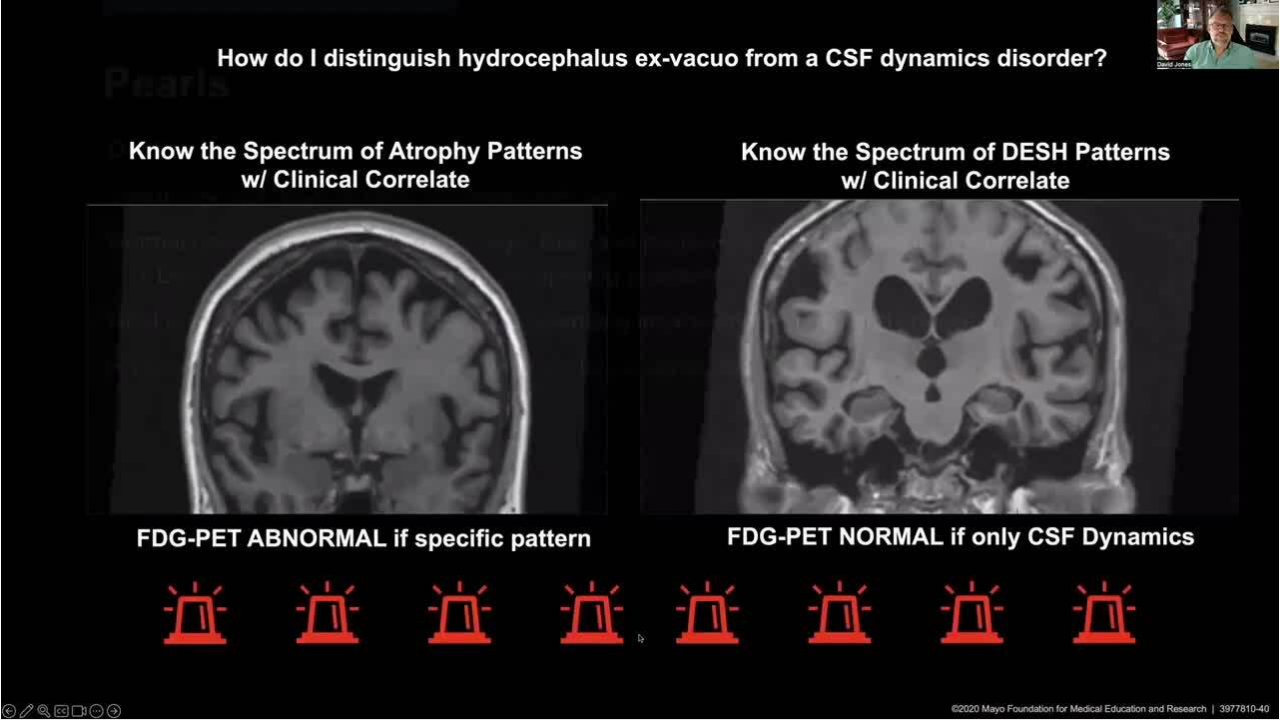 click on "**********" at bounding box center [640, 360] 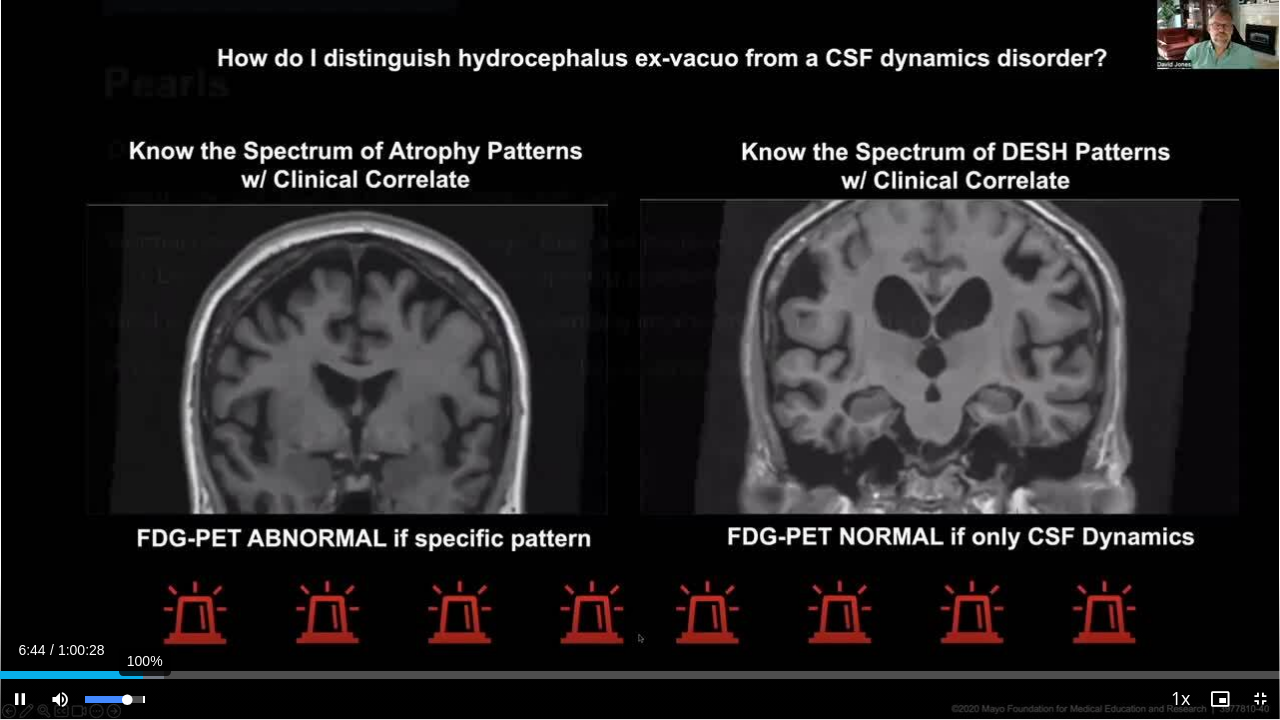 click on "100%" at bounding box center (114, 699) 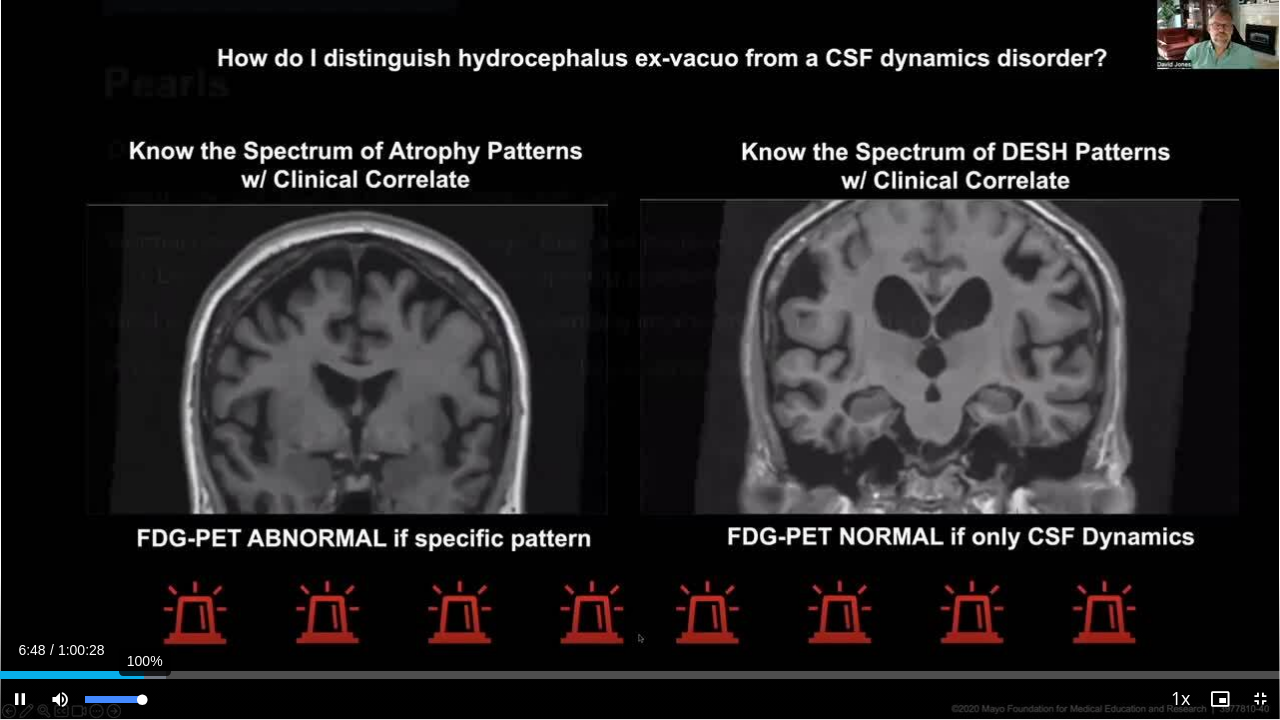 click on "100%" at bounding box center (113, 699) 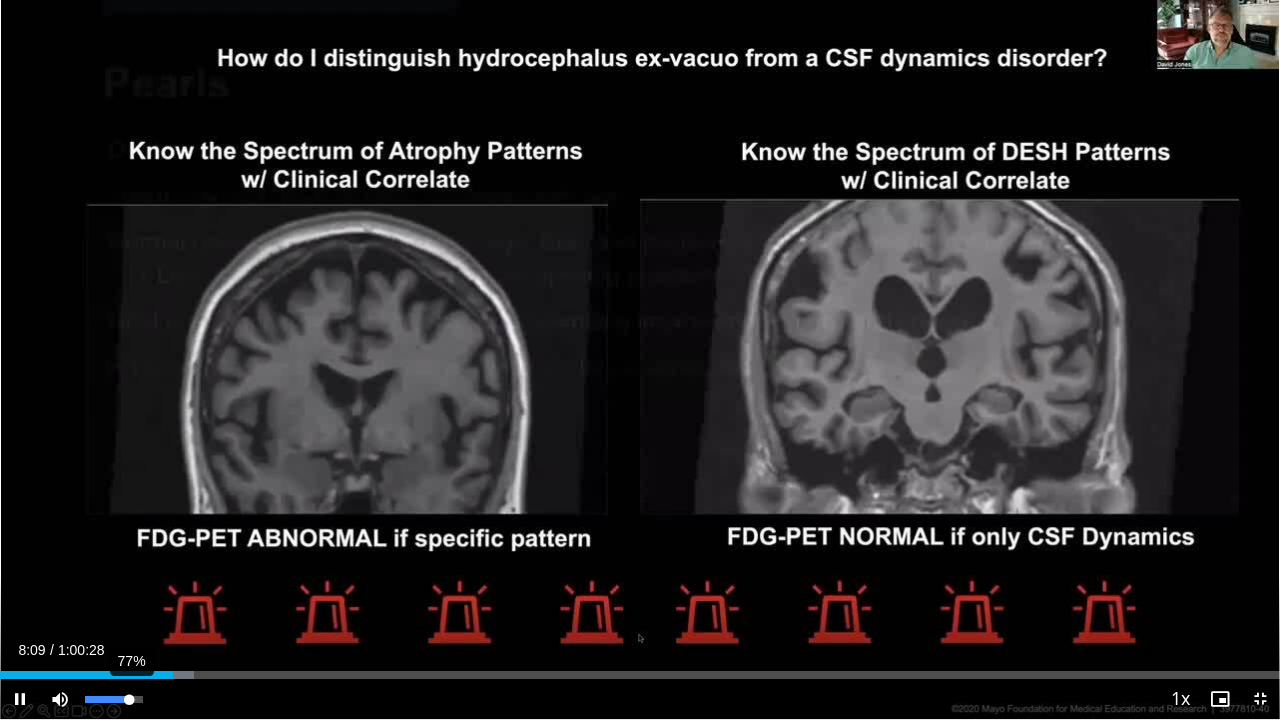 click on "77%" at bounding box center (113, 699) 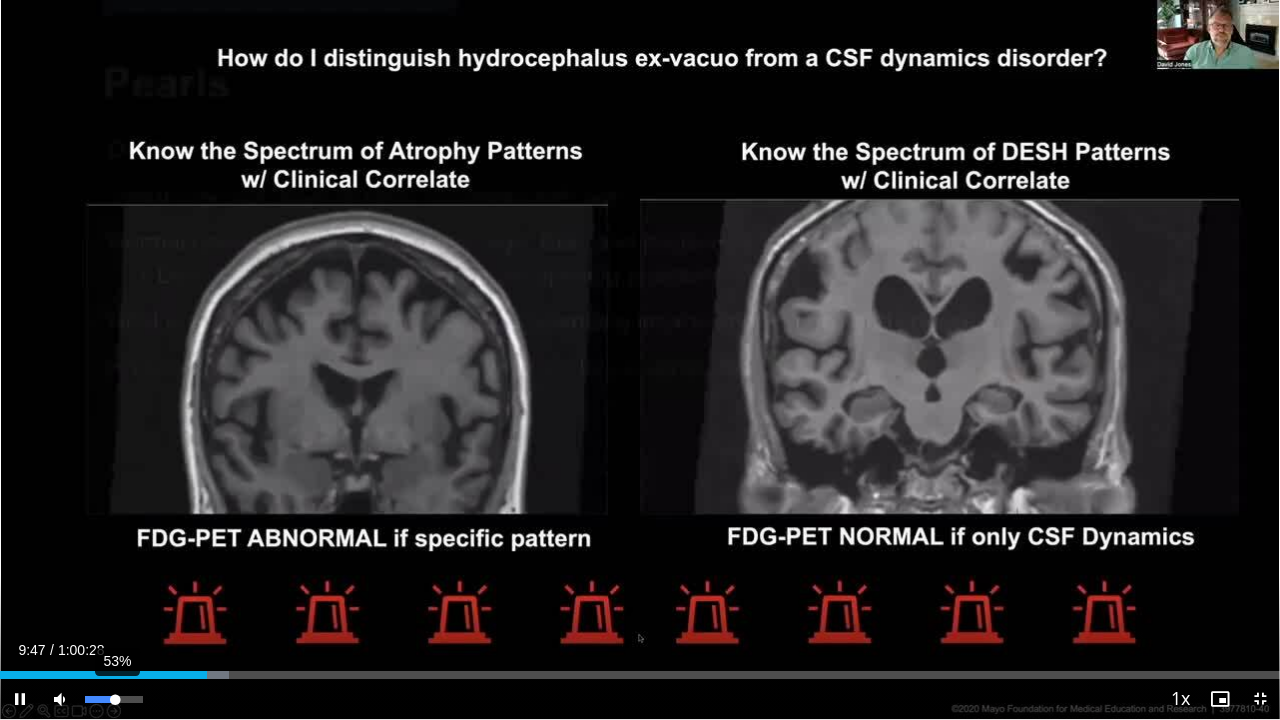 click on "53%" at bounding box center [113, 699] 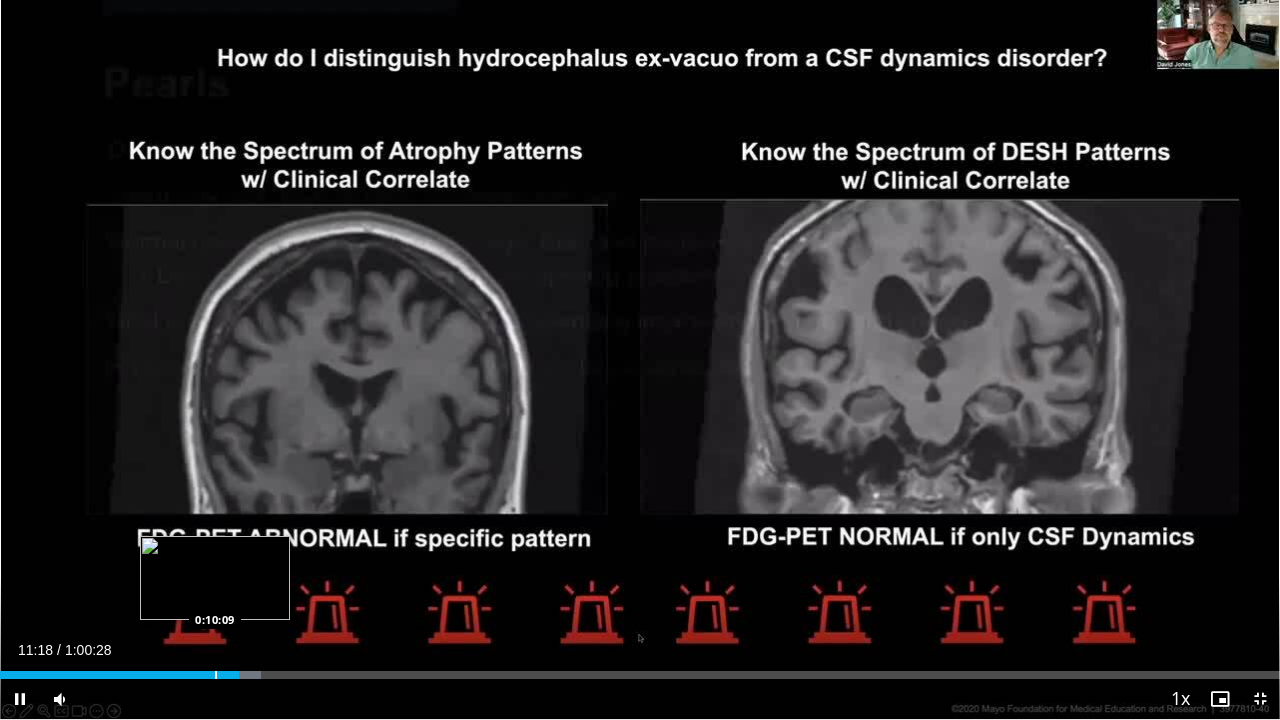 click on "**********" at bounding box center [640, 360] 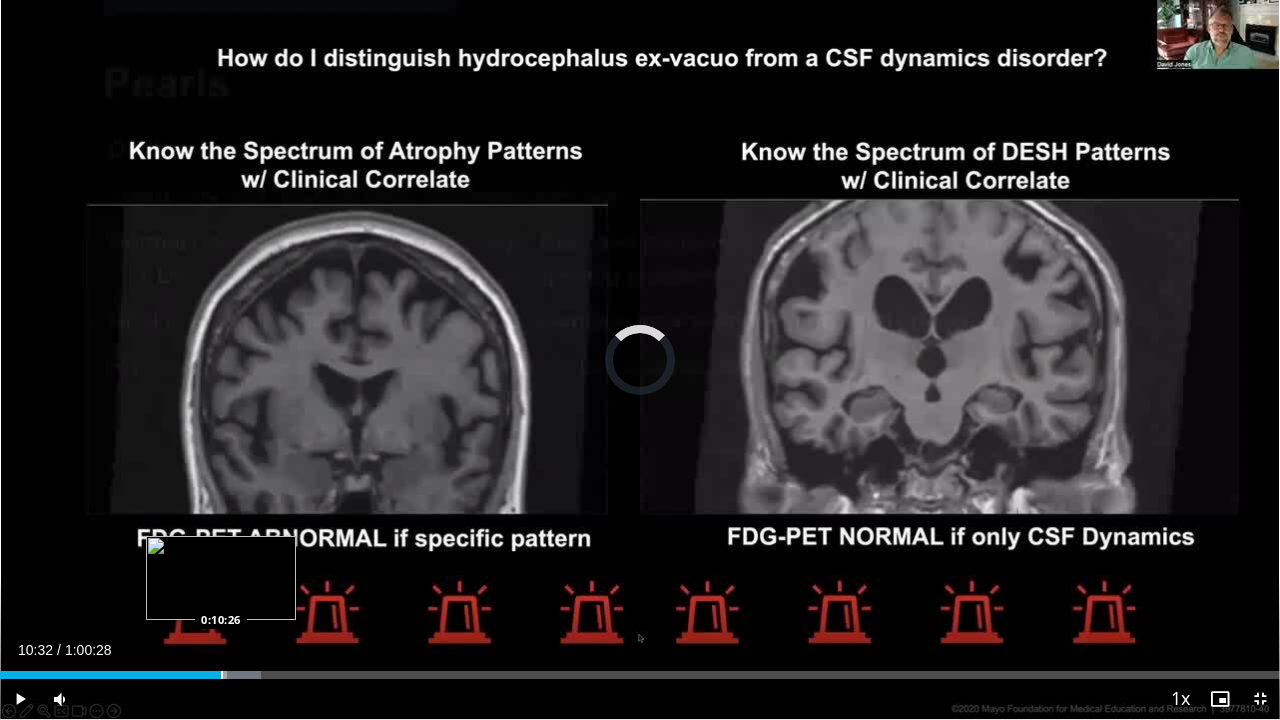 click at bounding box center [222, 675] 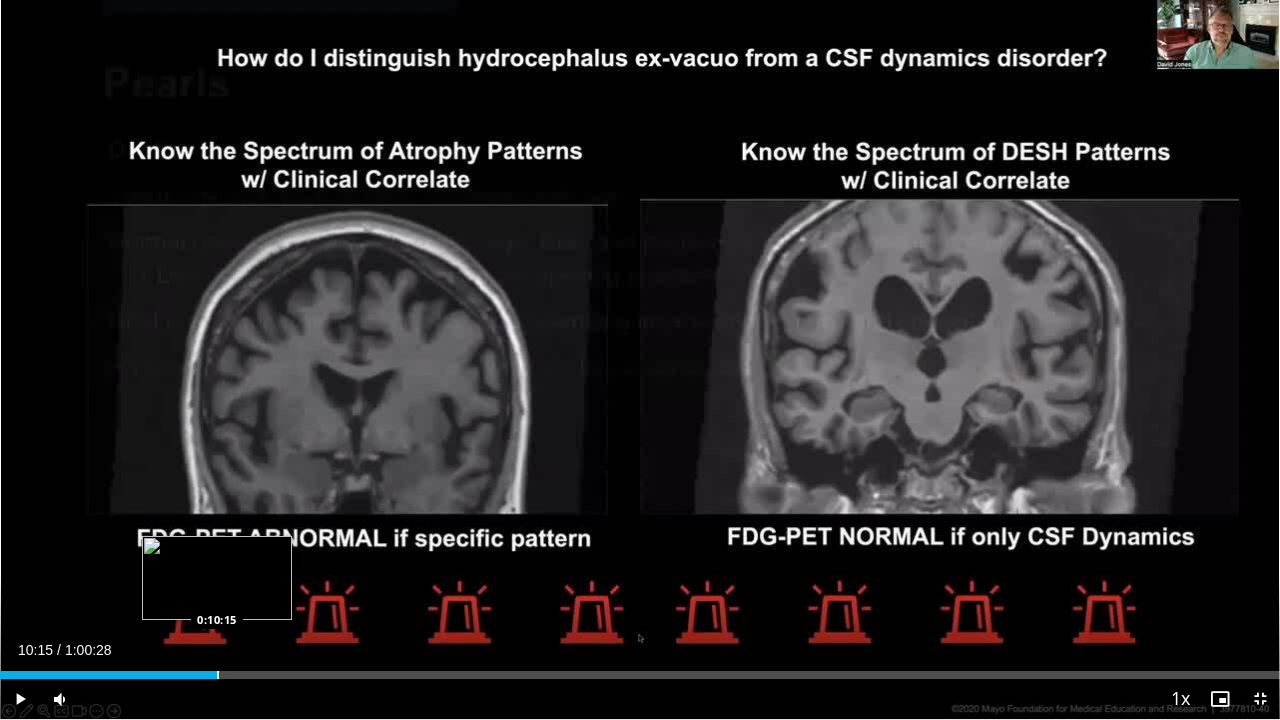 click on "Loaded :  17.09% 0:10:15 0:10:15" at bounding box center [640, 669] 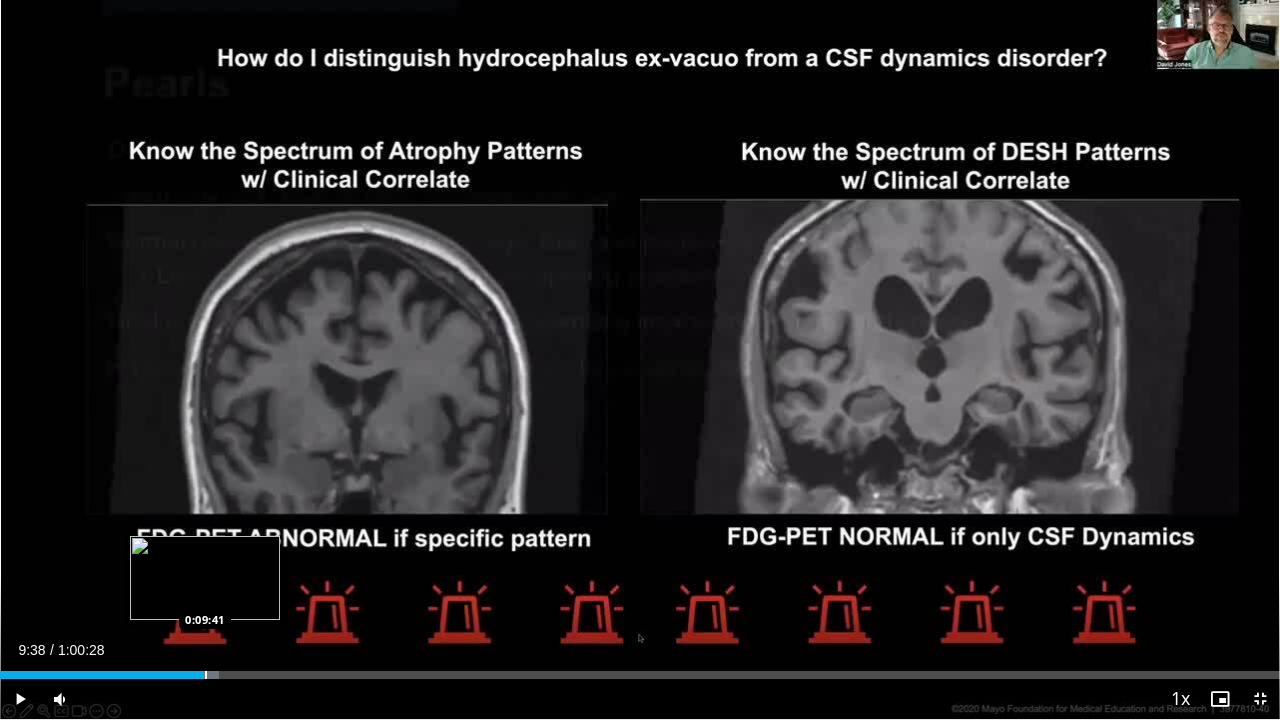 click on "0:09:38" at bounding box center [102, 675] 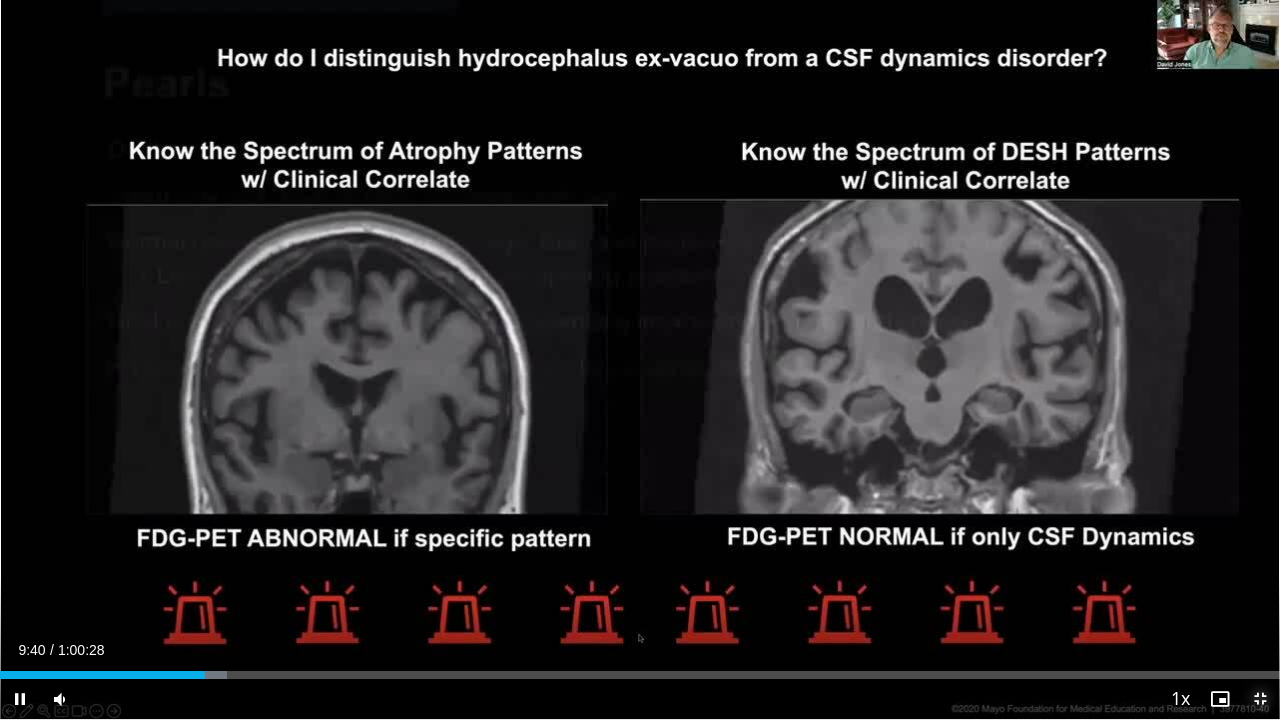 click at bounding box center [1260, 699] 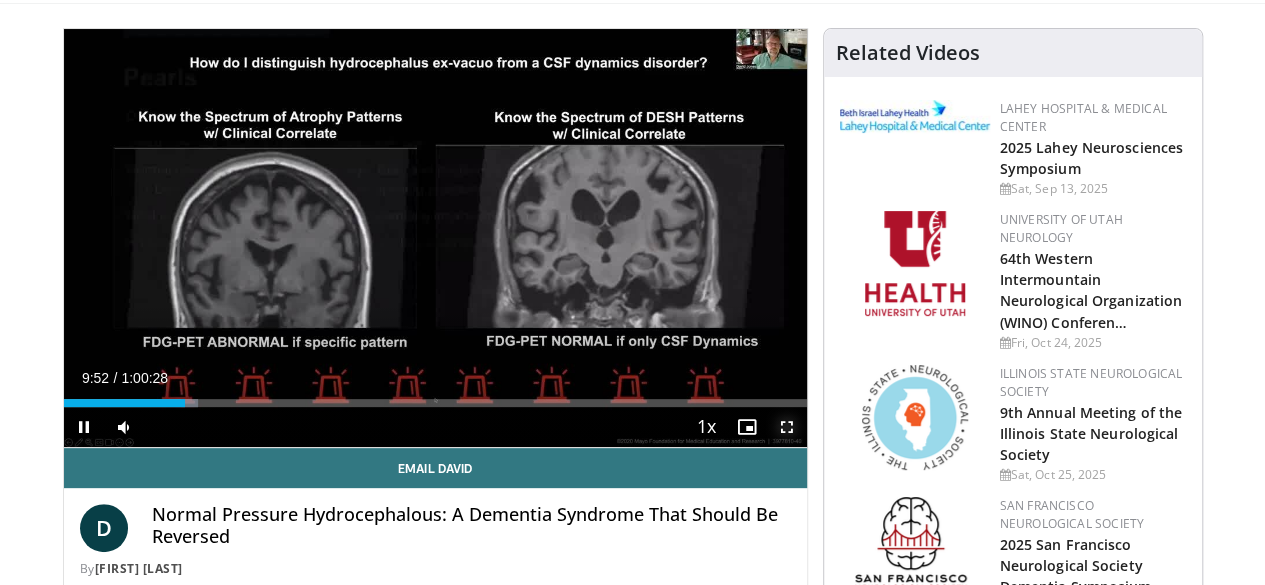 click at bounding box center (787, 427) 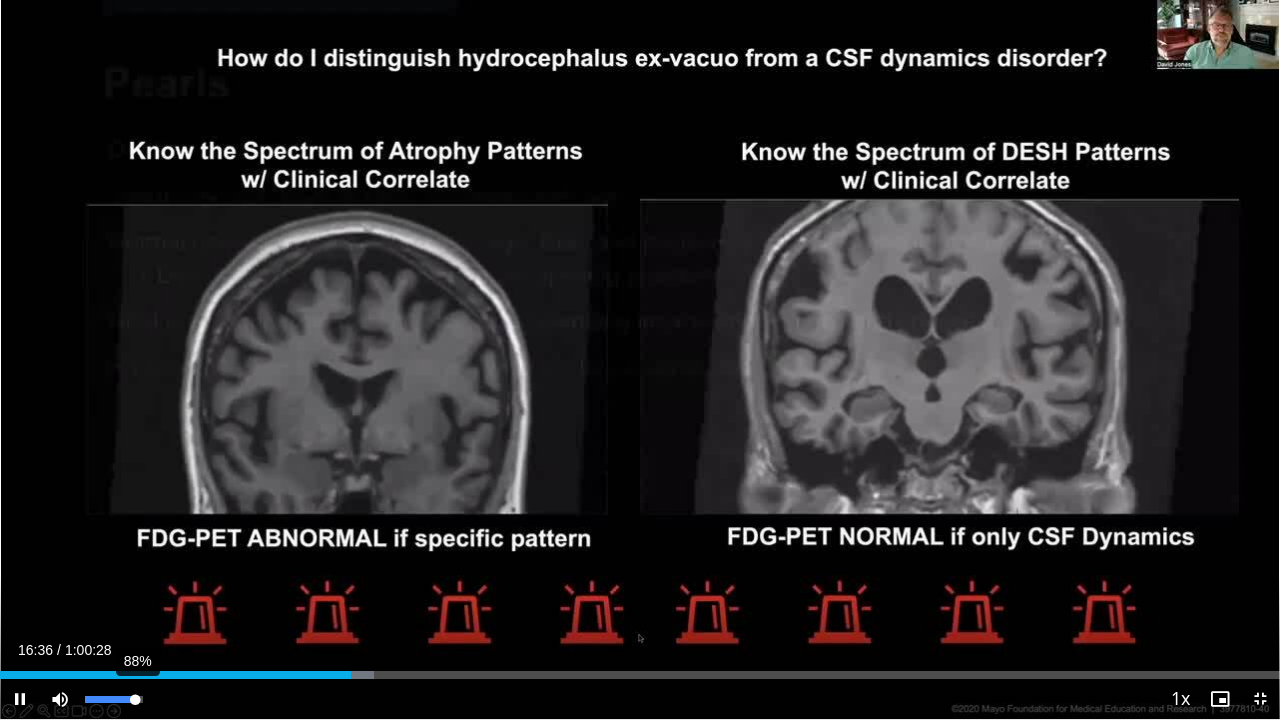 click on "88%" at bounding box center (114, 699) 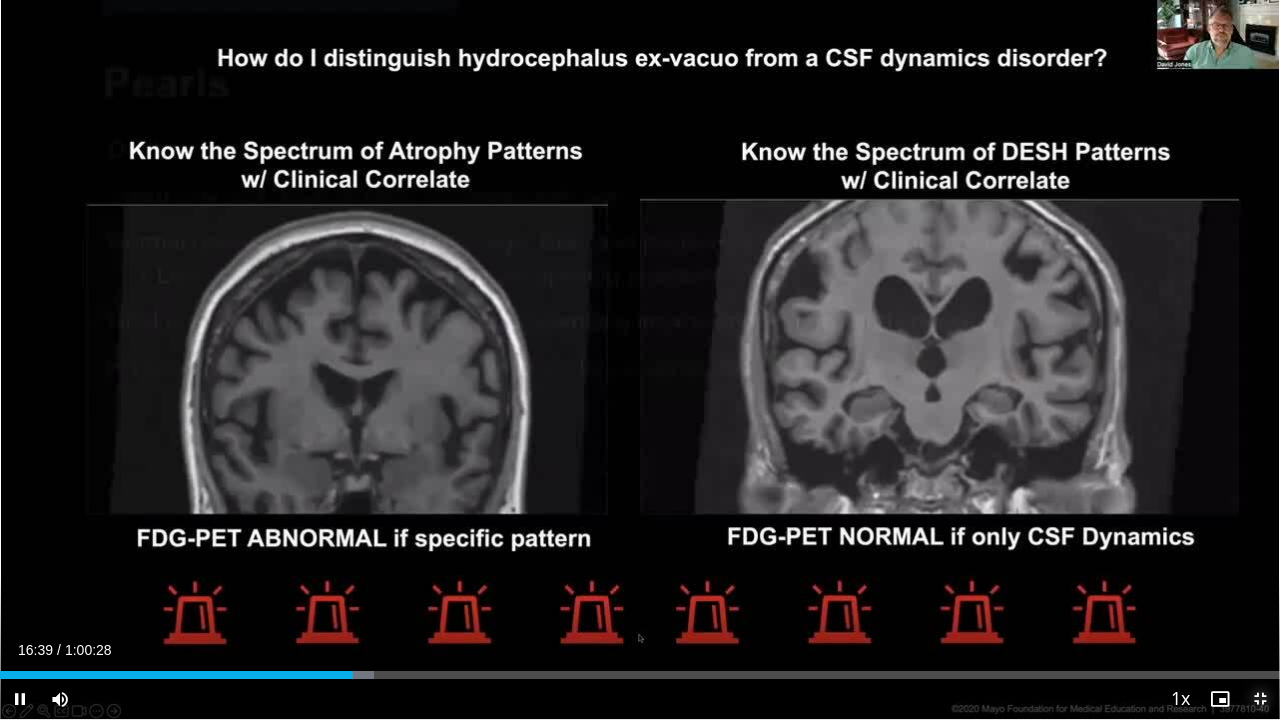 click at bounding box center (1260, 699) 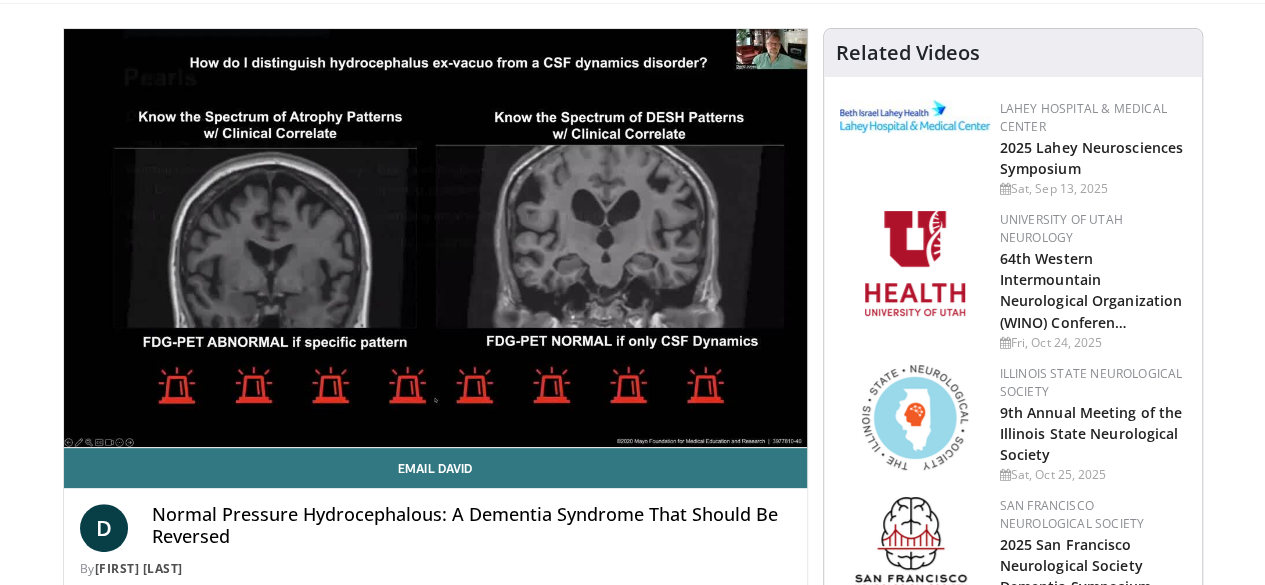click on "10 seconds
Tap to unmute" at bounding box center (435, 238) 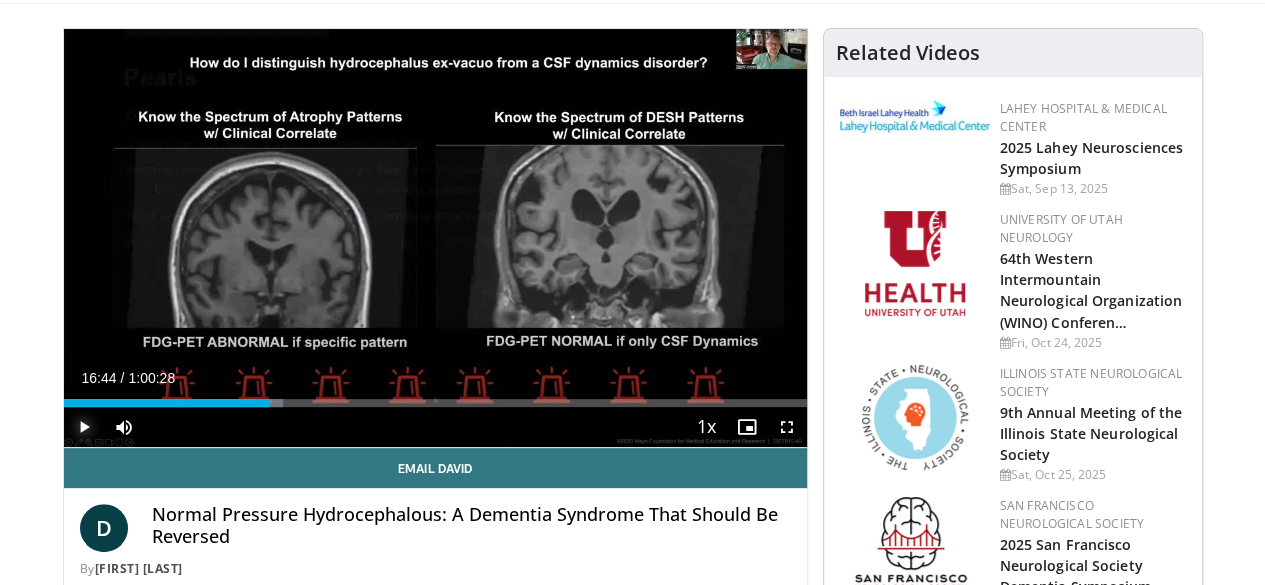 click at bounding box center (84, 427) 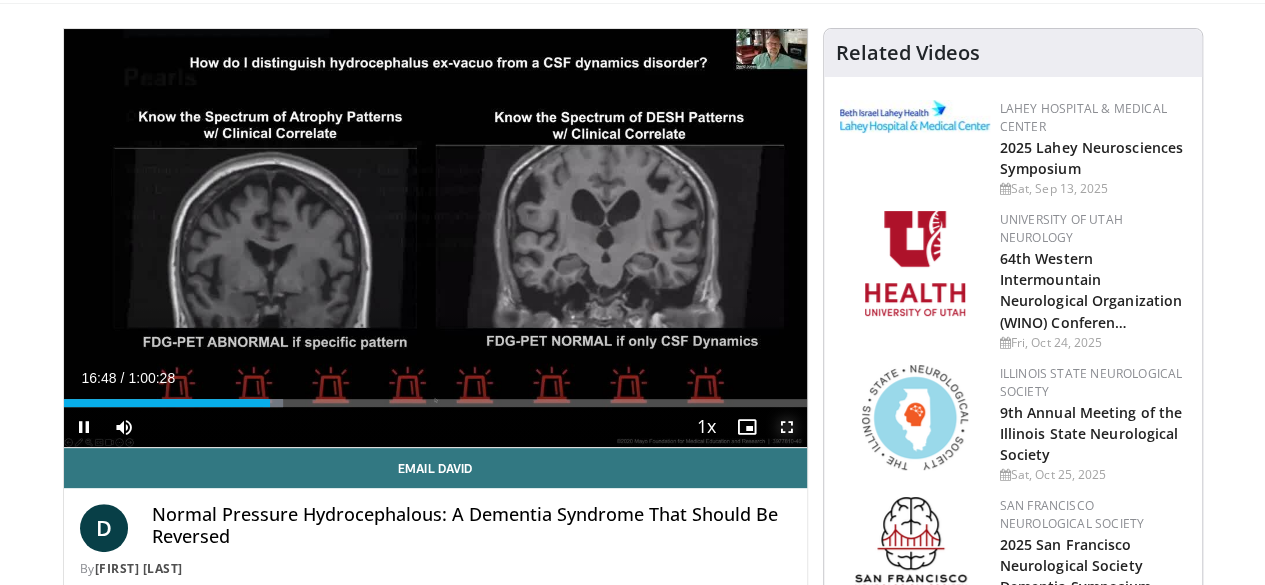 click at bounding box center (787, 427) 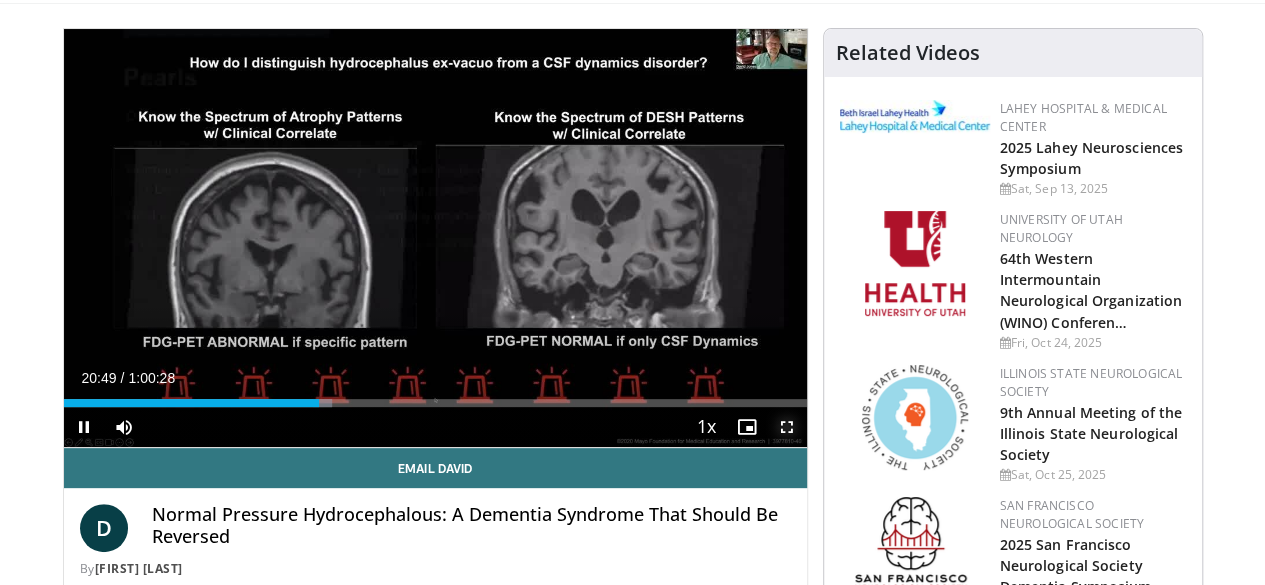 click at bounding box center (787, 427) 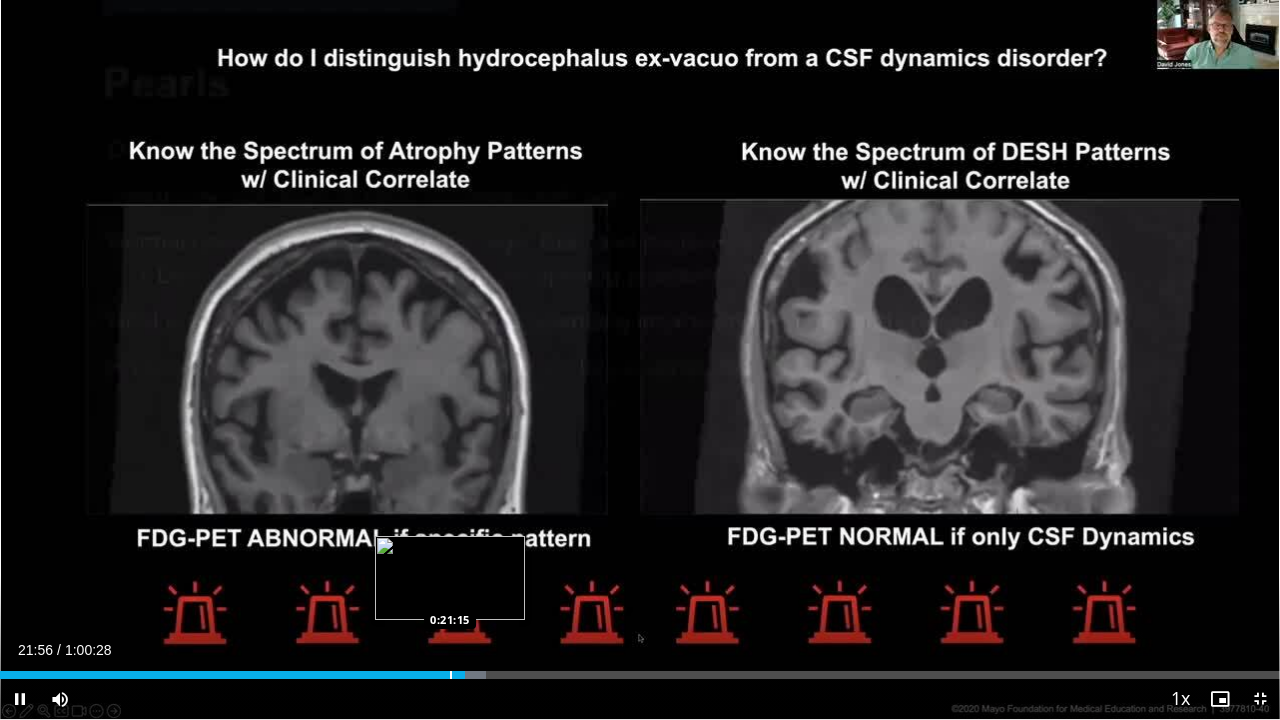 click at bounding box center (451, 675) 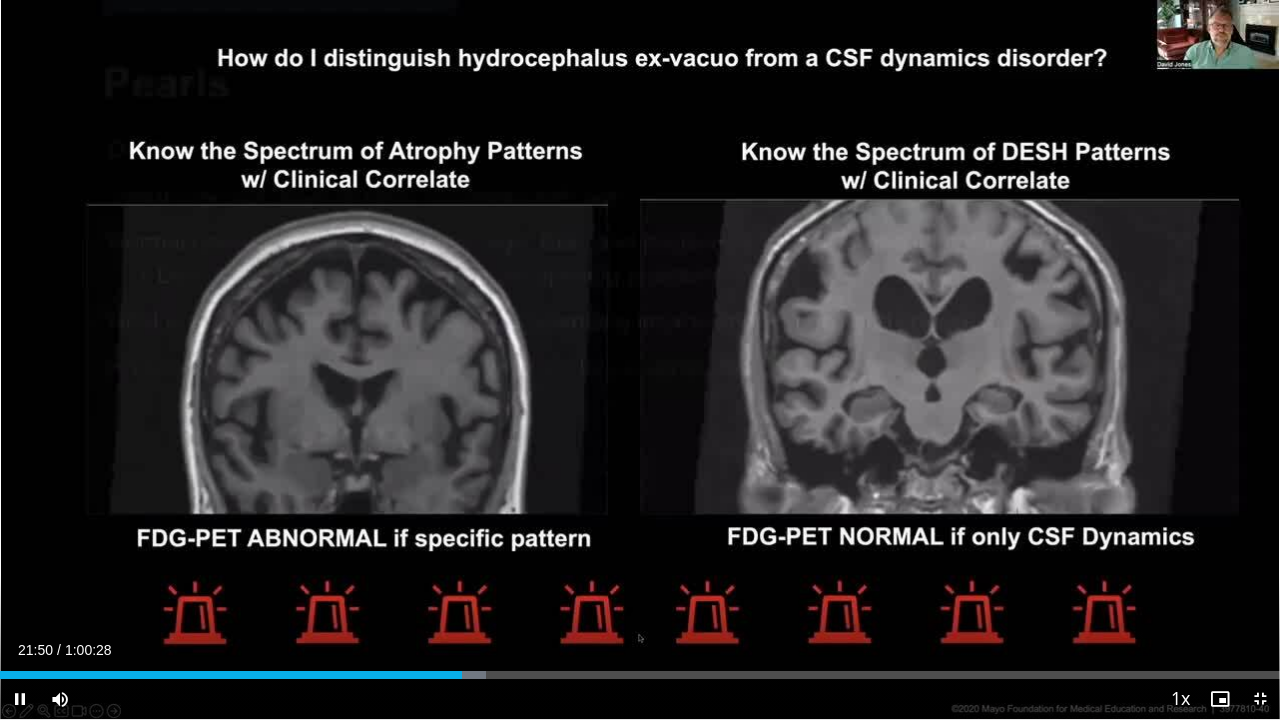 click on "10 seconds
Tap to unmute" at bounding box center [640, 359] 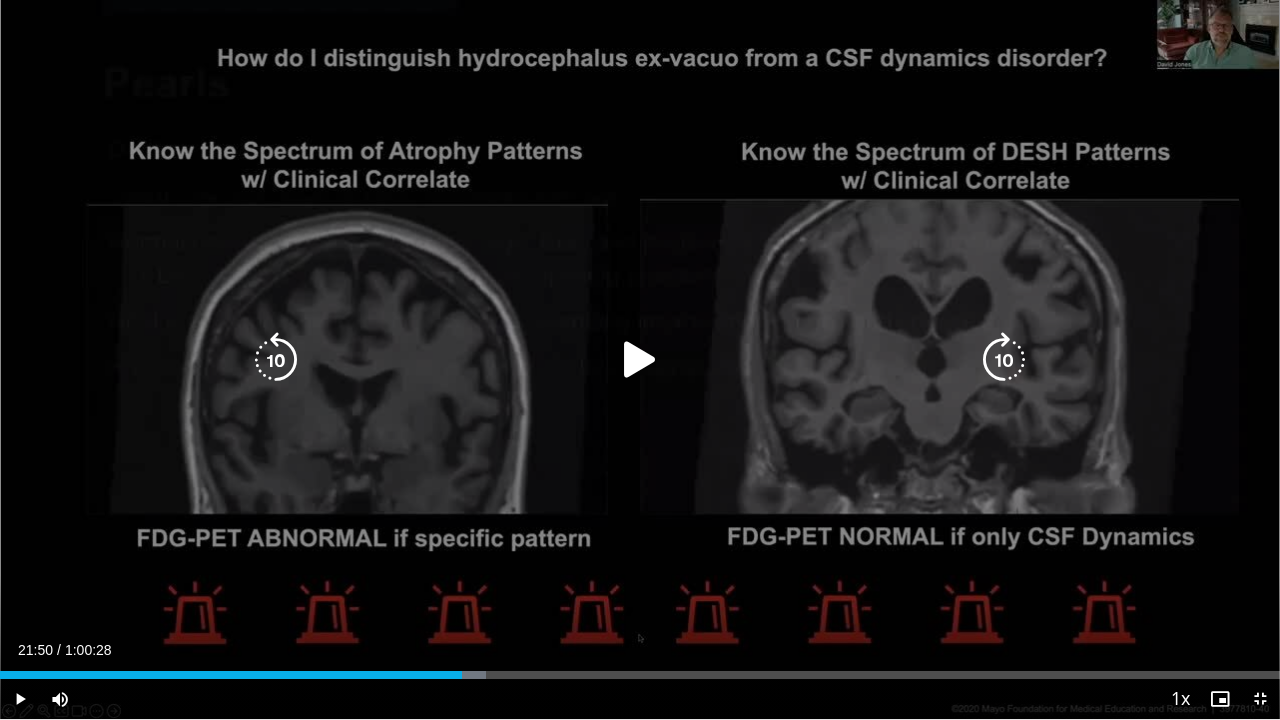 click on "10 seconds
Tap to unmute" at bounding box center [640, 359] 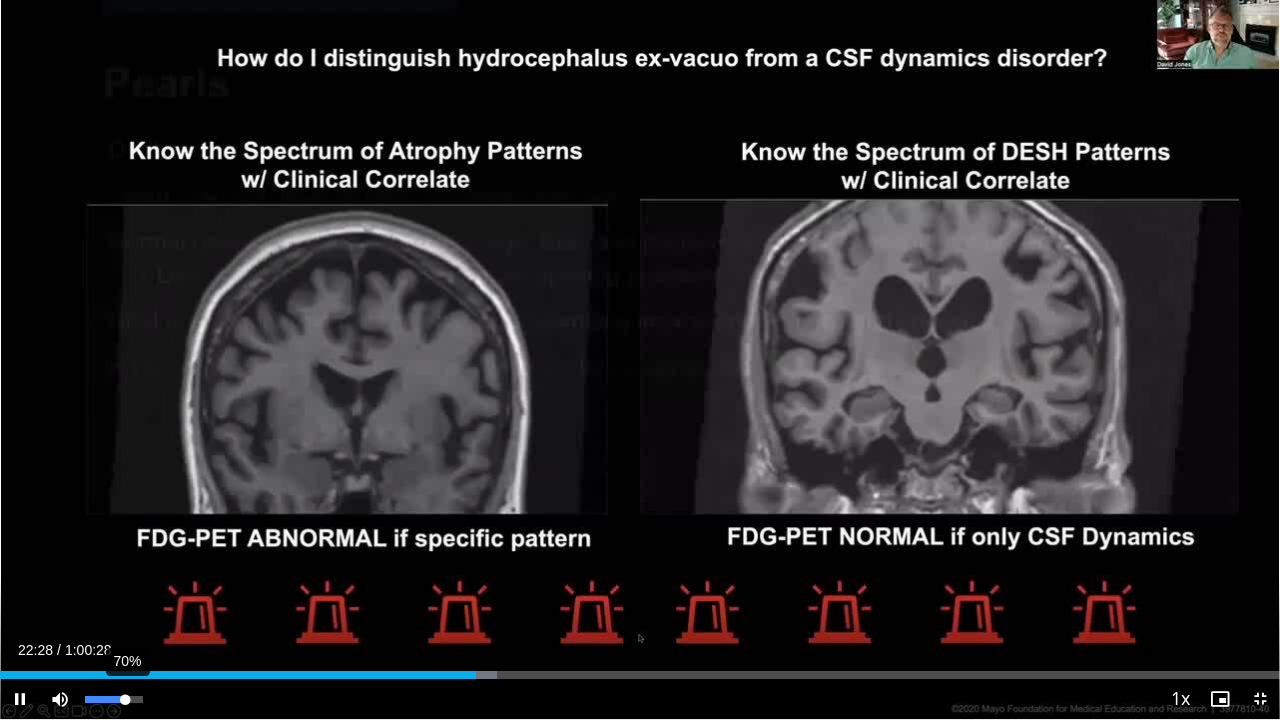 click on "70%" at bounding box center (113, 699) 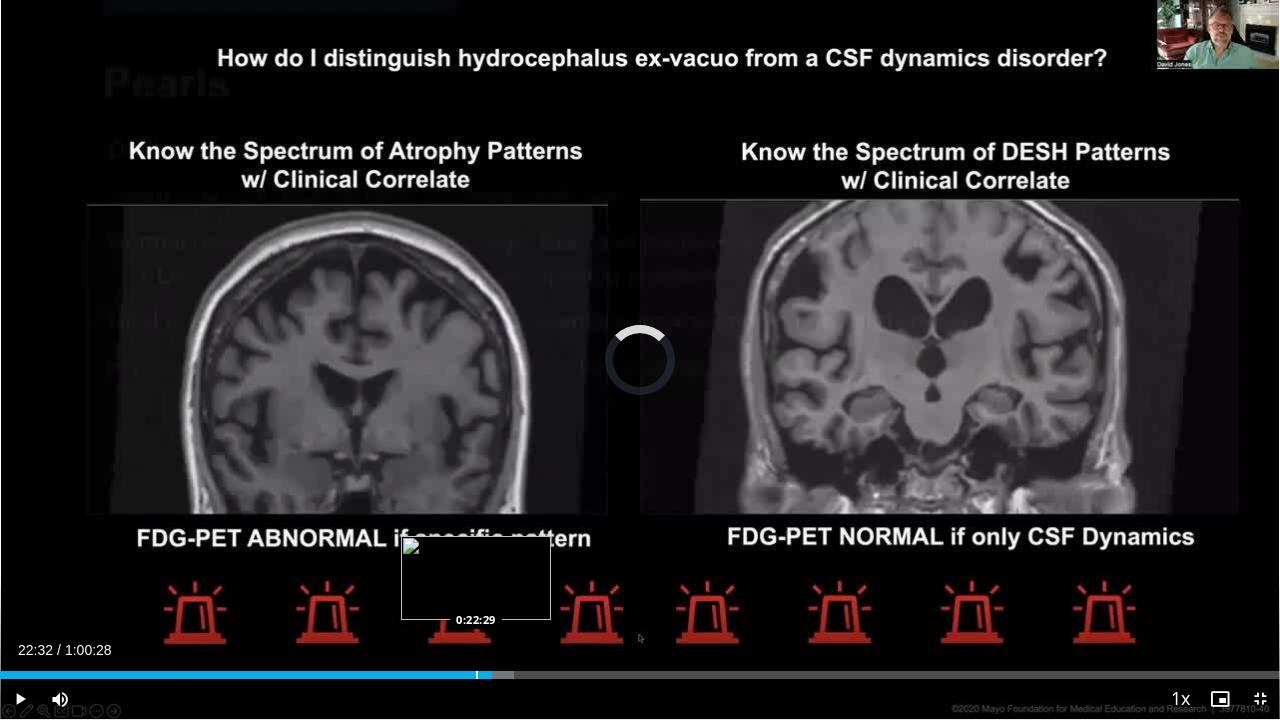 click at bounding box center (477, 675) 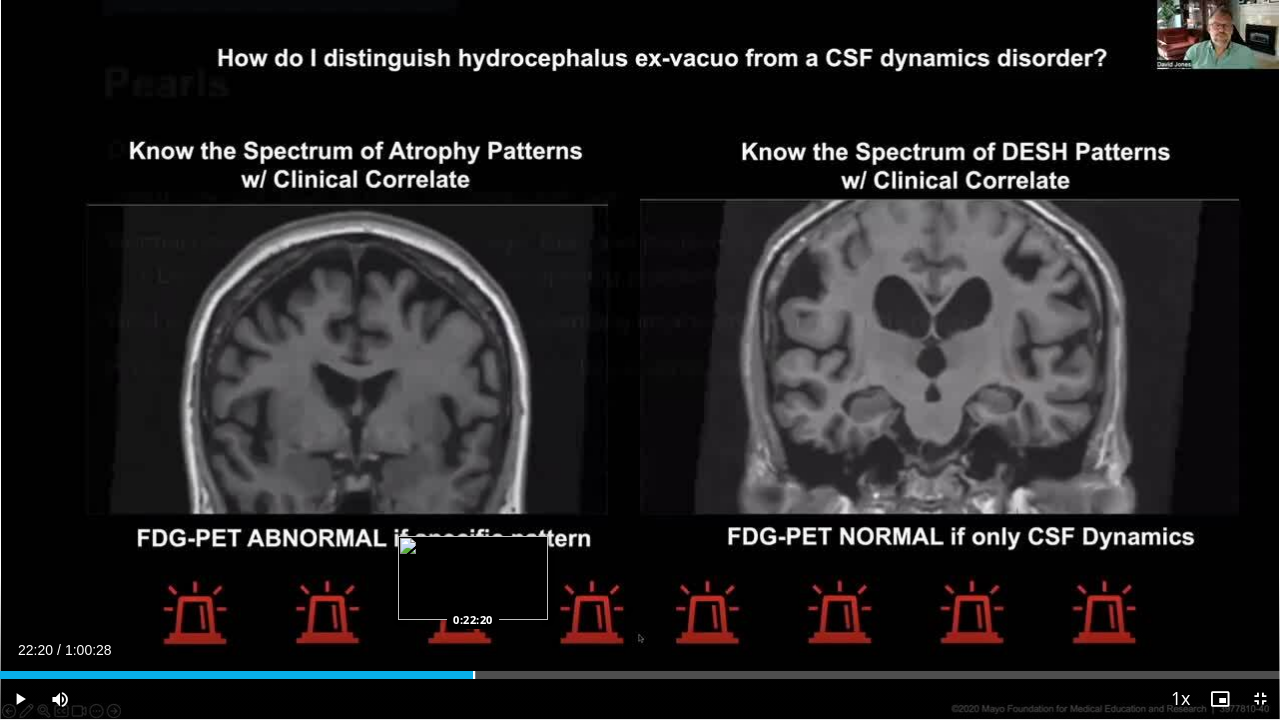 click at bounding box center [474, 675] 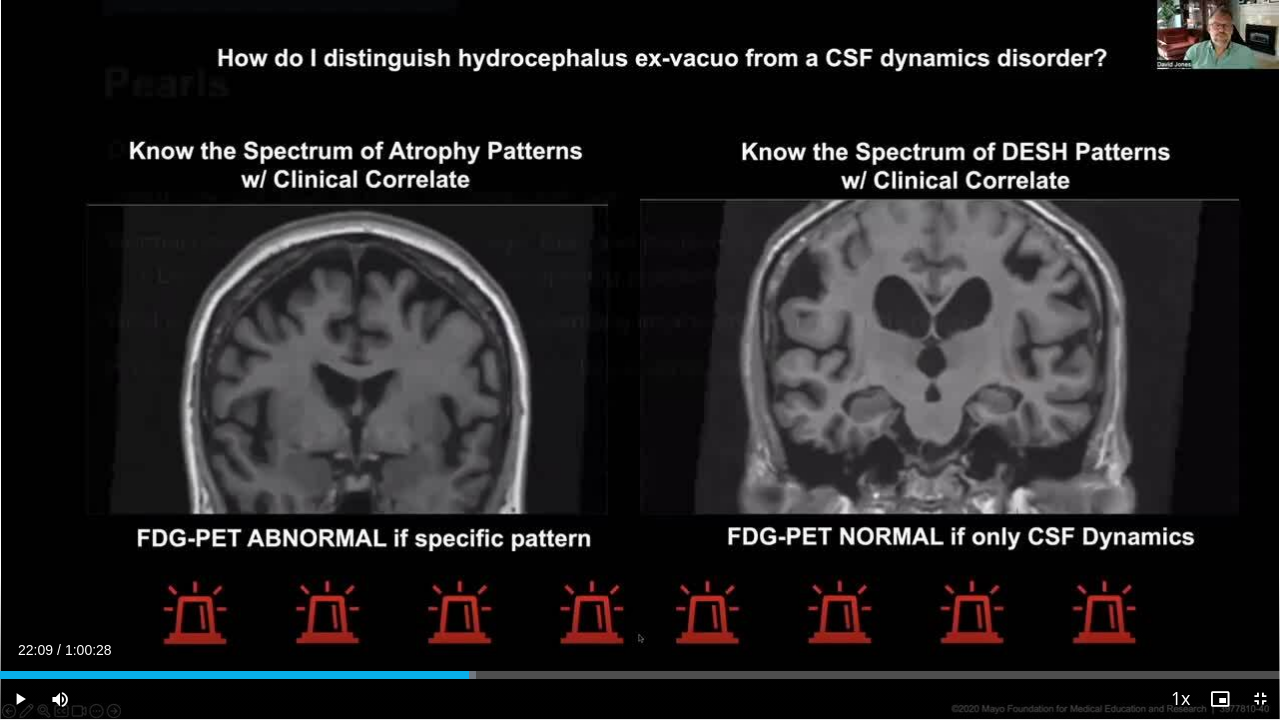 click on "Loaded :  37.18% 0:22:09 0:22:09" at bounding box center (640, 669) 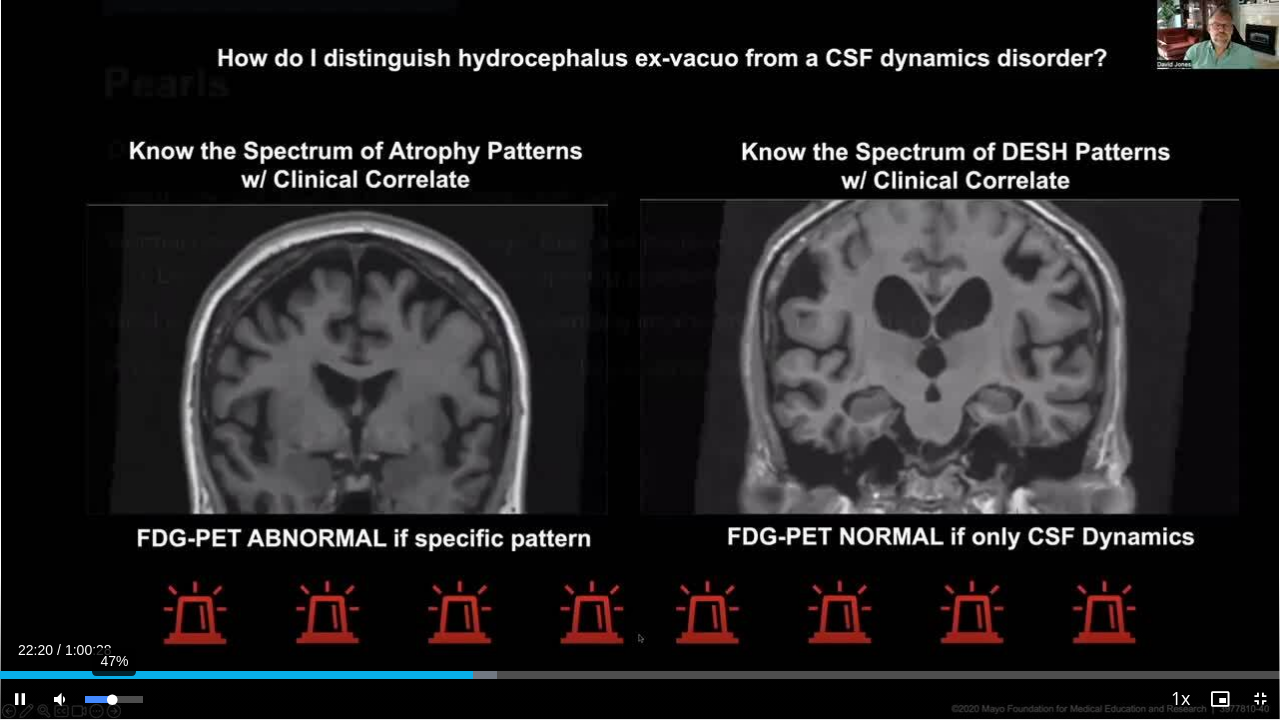 click on "47%" at bounding box center [113, 699] 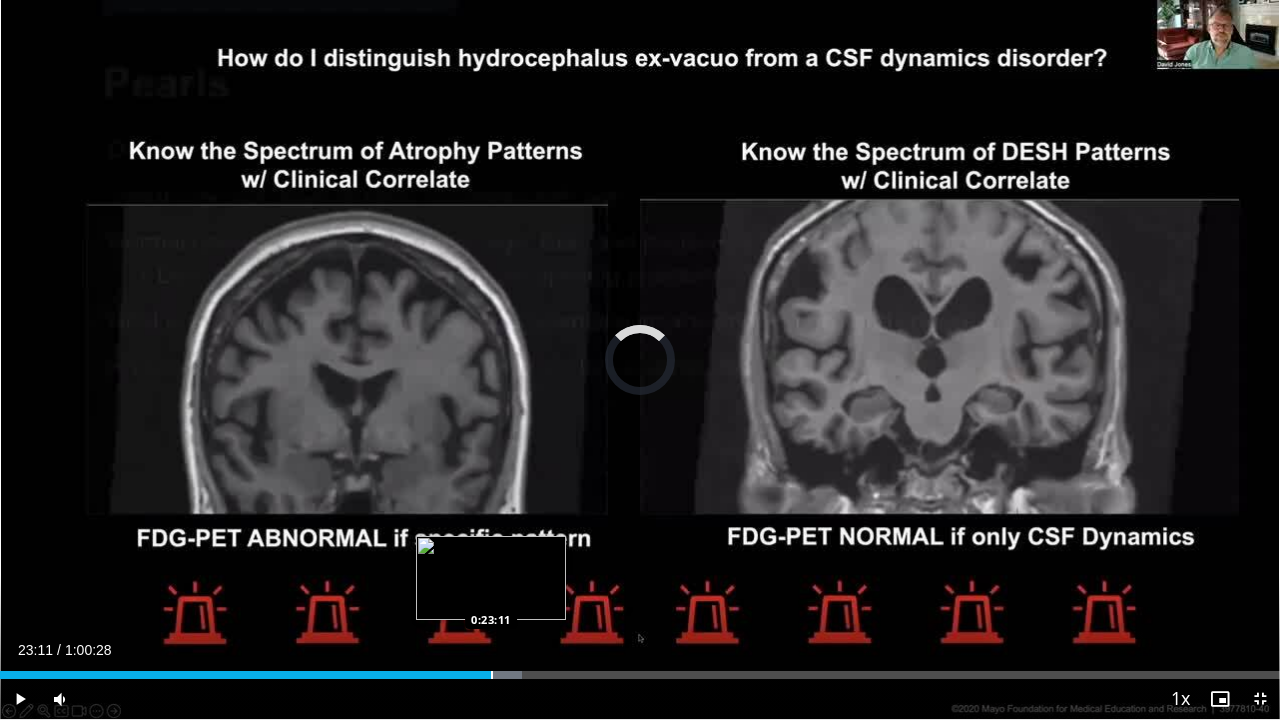 click on "Loaded :  40.79% 0:23:38 0:23:11" at bounding box center [640, 669] 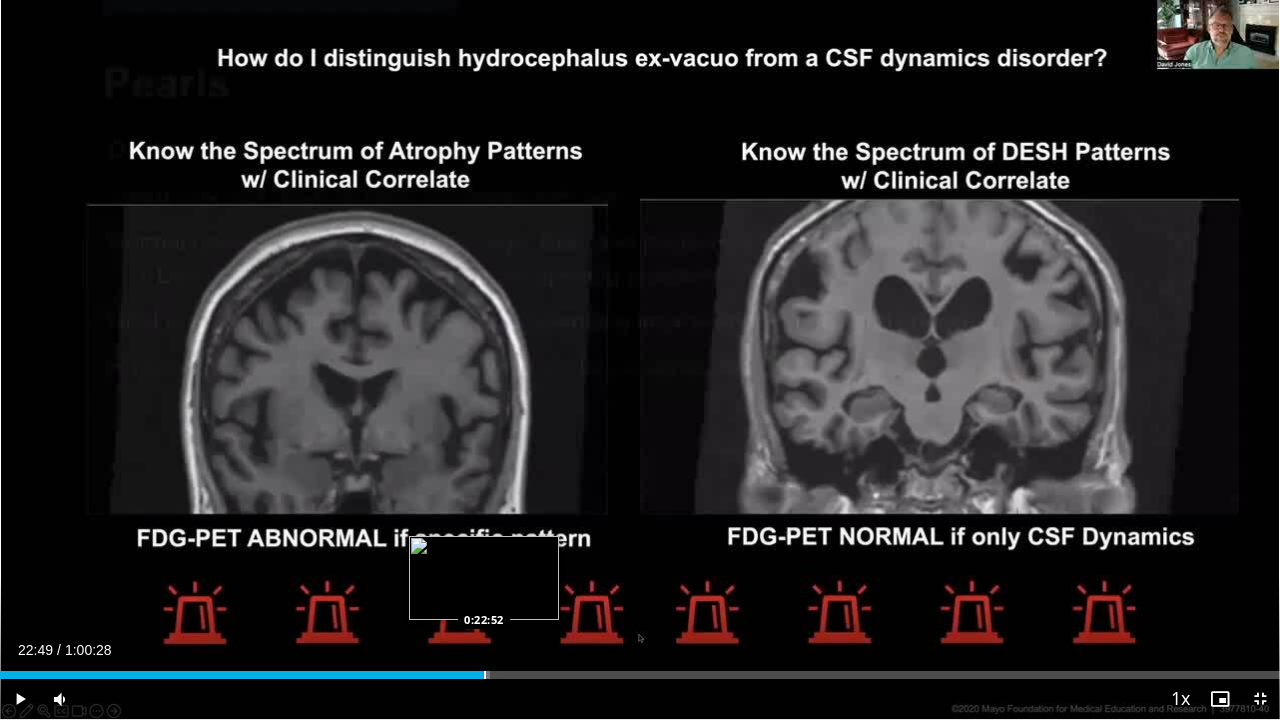 click on "Loaded :  38.31% 0:22:49 0:22:52" at bounding box center (640, 675) 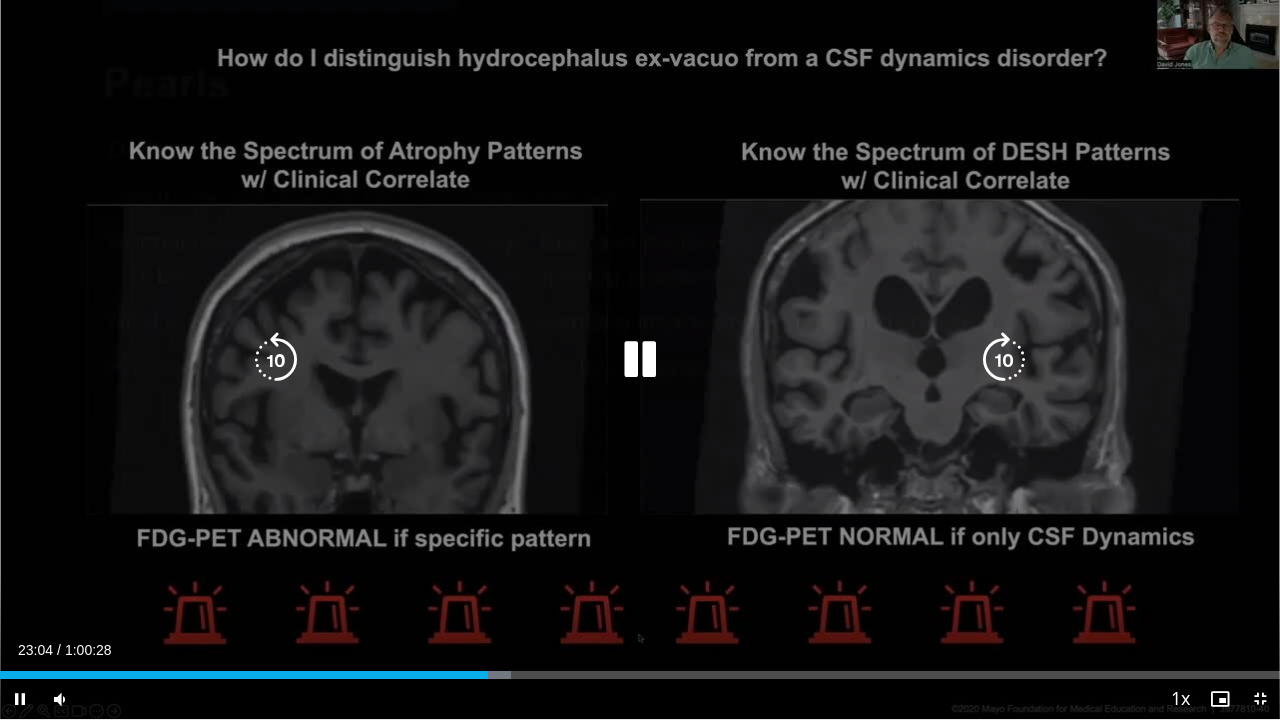 click on "10 seconds
Tap to unmute" at bounding box center [640, 359] 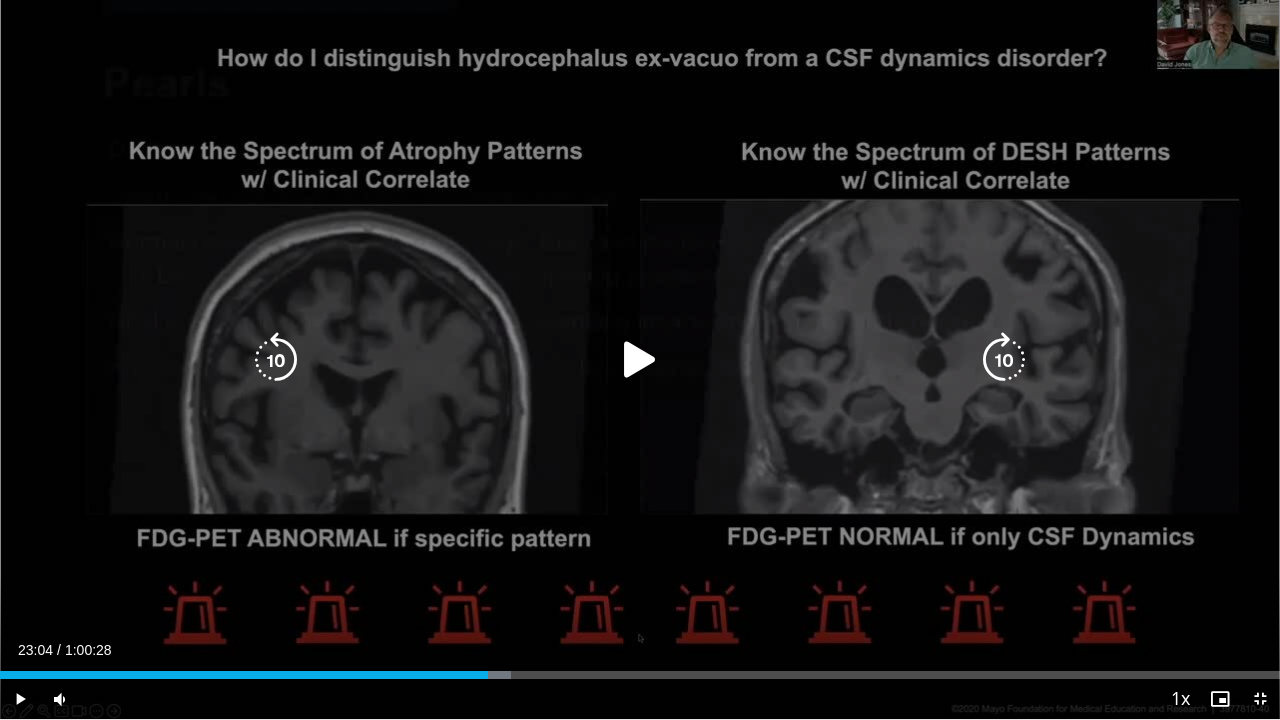 click on "10 seconds
Tap to unmute" at bounding box center [640, 359] 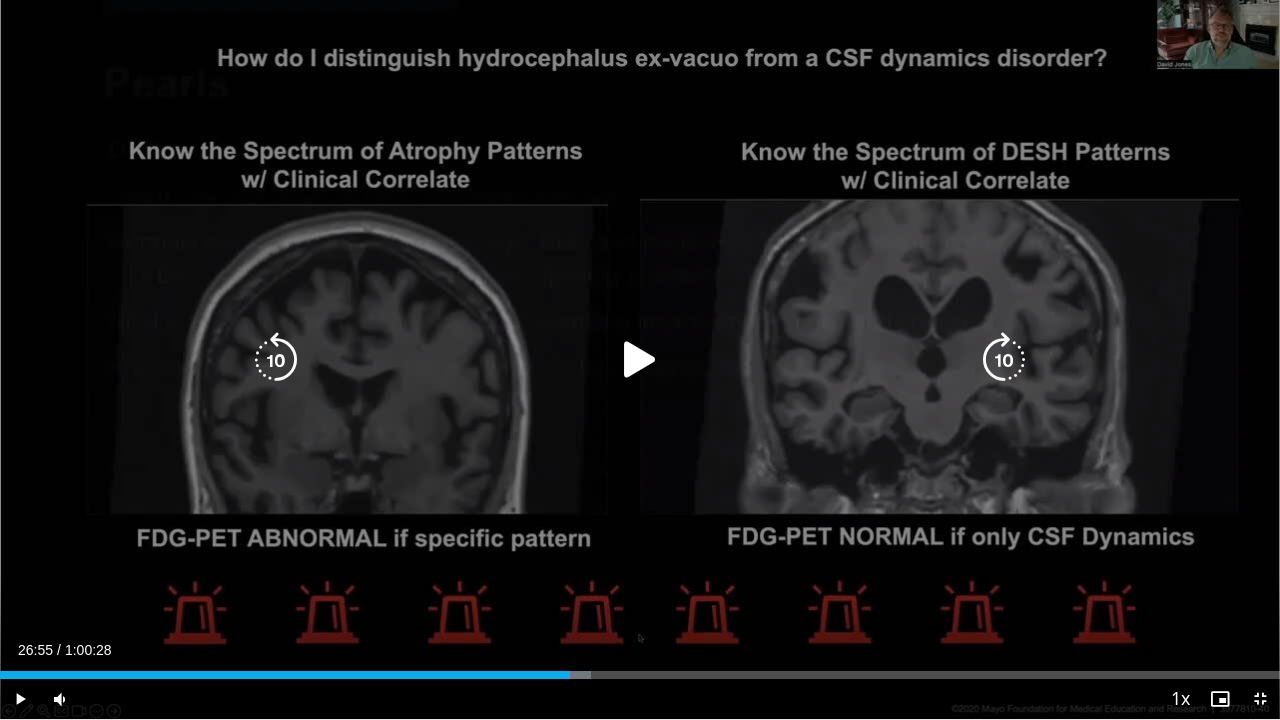 click on "10 seconds
Tap to unmute" at bounding box center [640, 359] 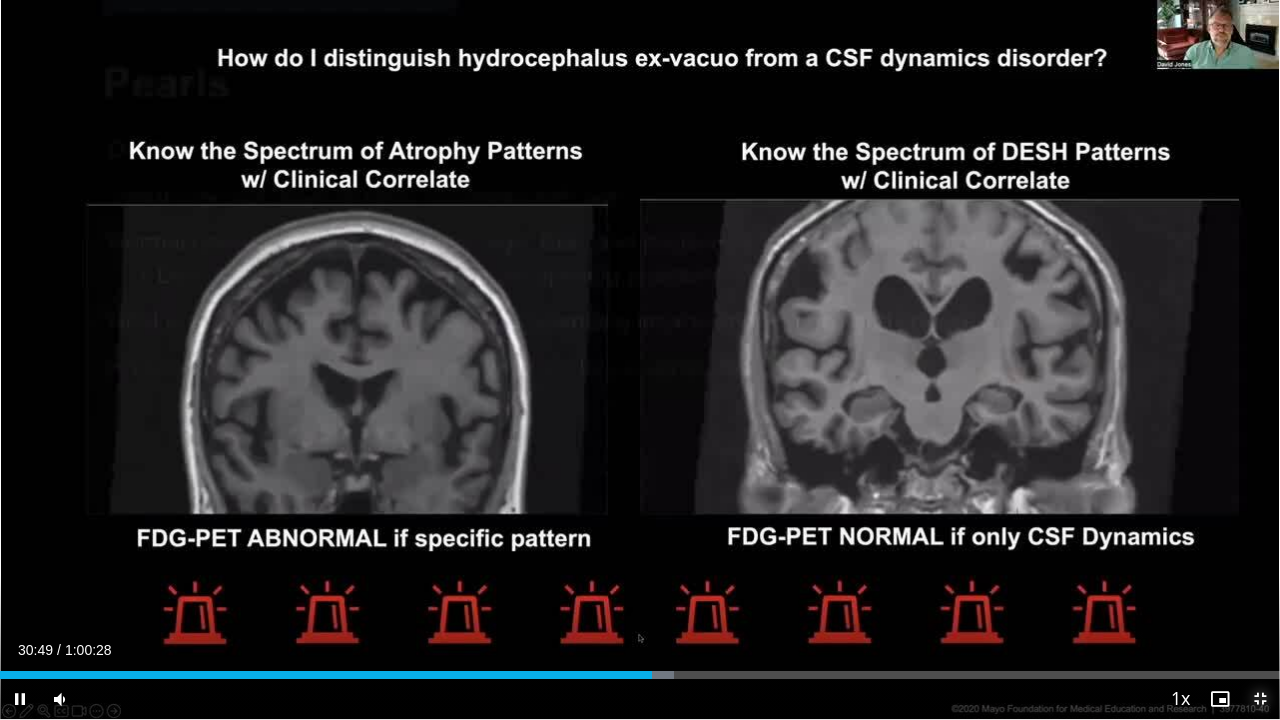 click at bounding box center [1260, 699] 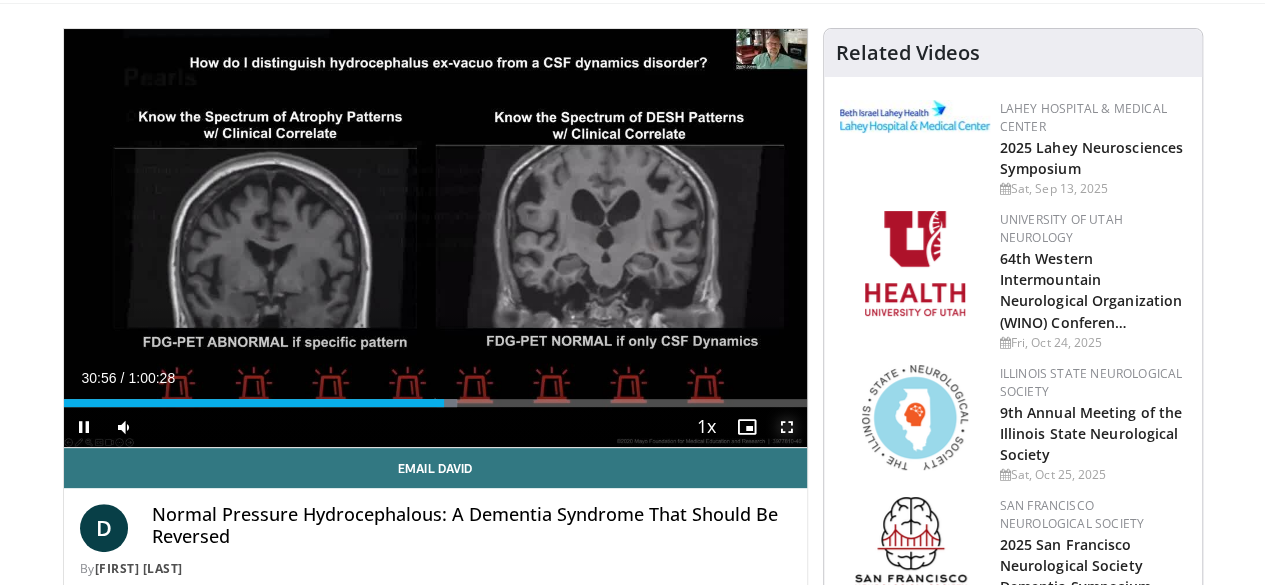 click at bounding box center [787, 427] 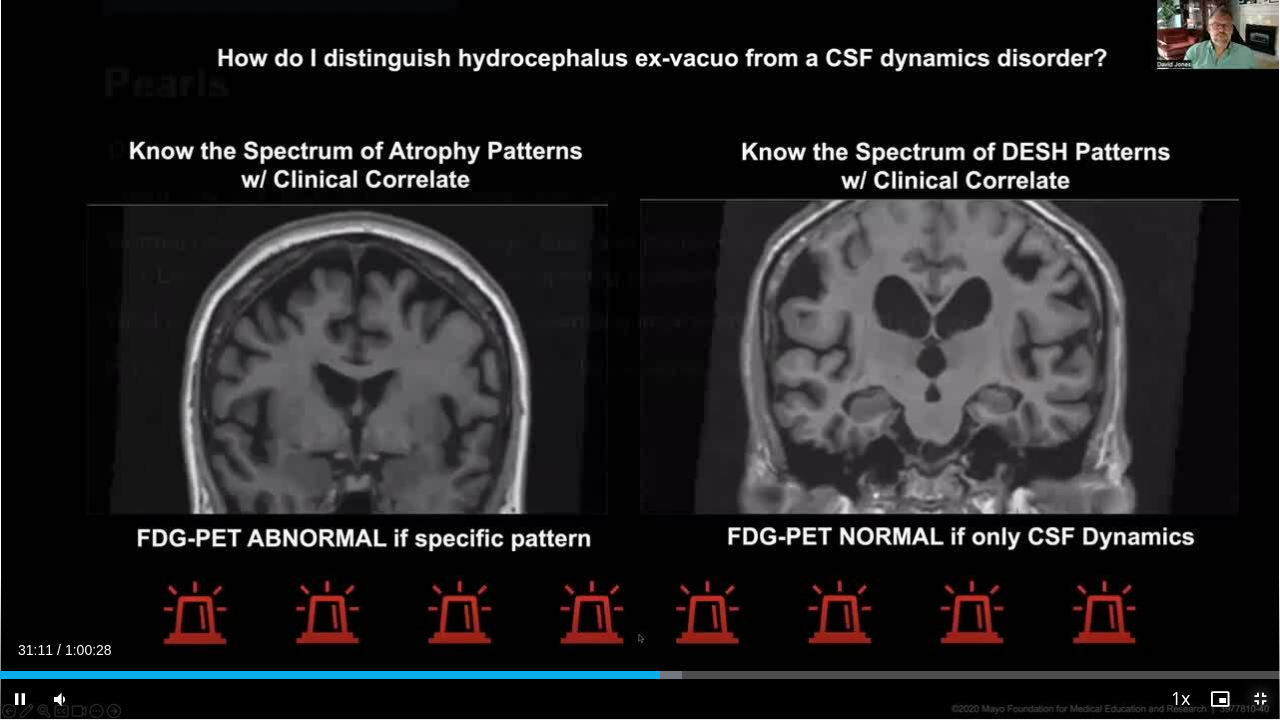 click at bounding box center (1260, 699) 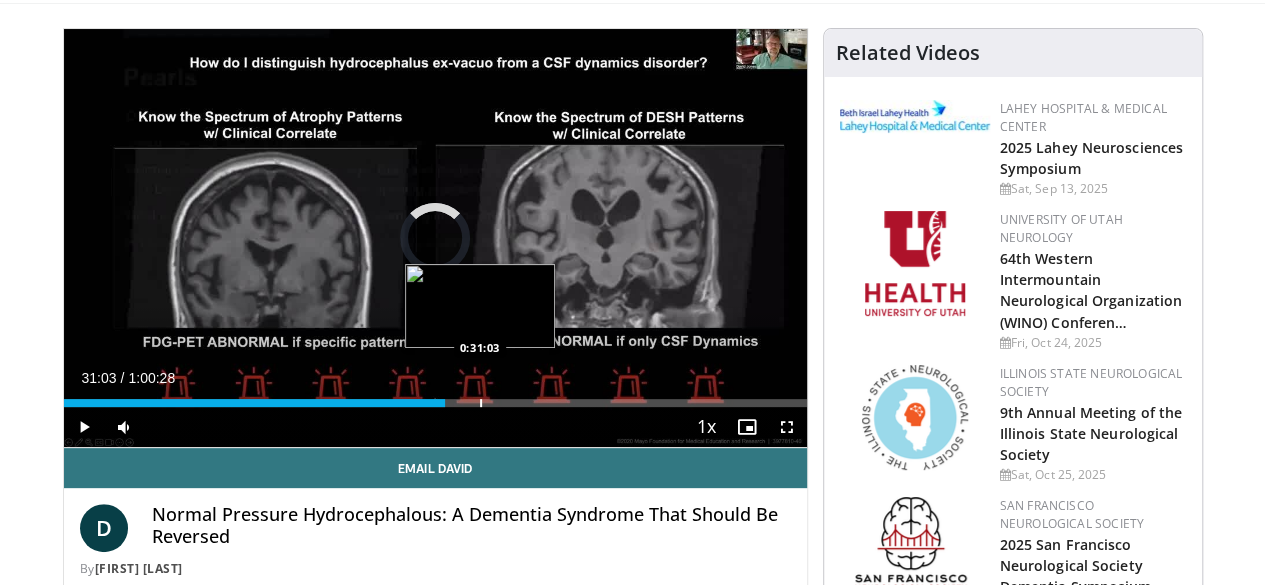 click on "Loaded :  0.00% 0:31:03 0:31:03" at bounding box center [435, 397] 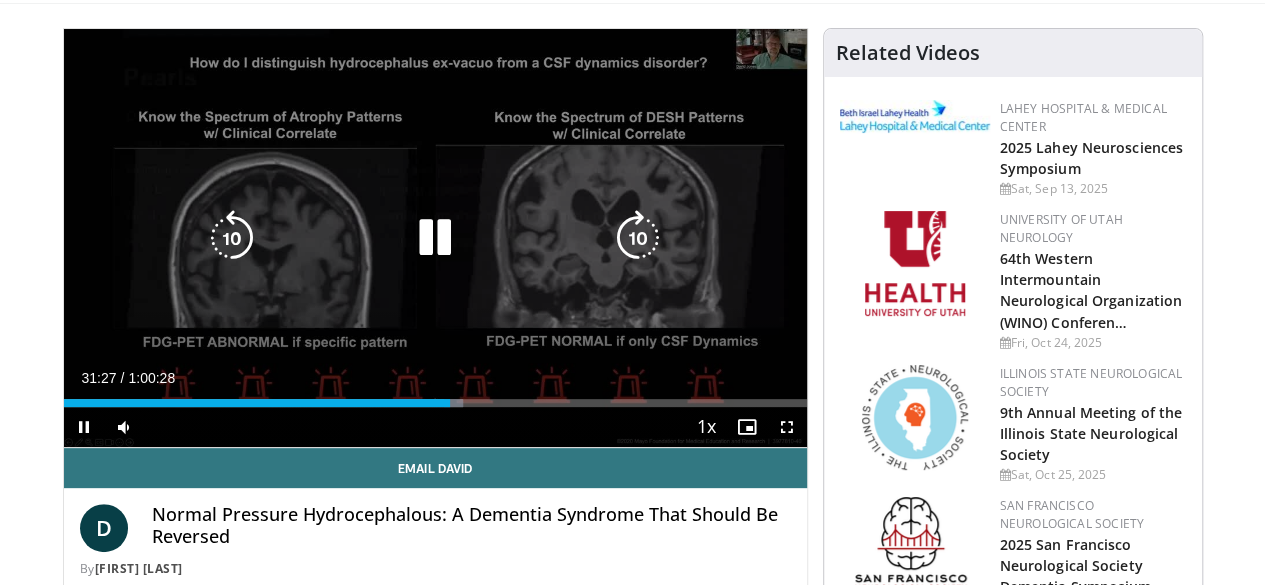 click on "10 seconds
Tap to unmute" at bounding box center [435, 238] 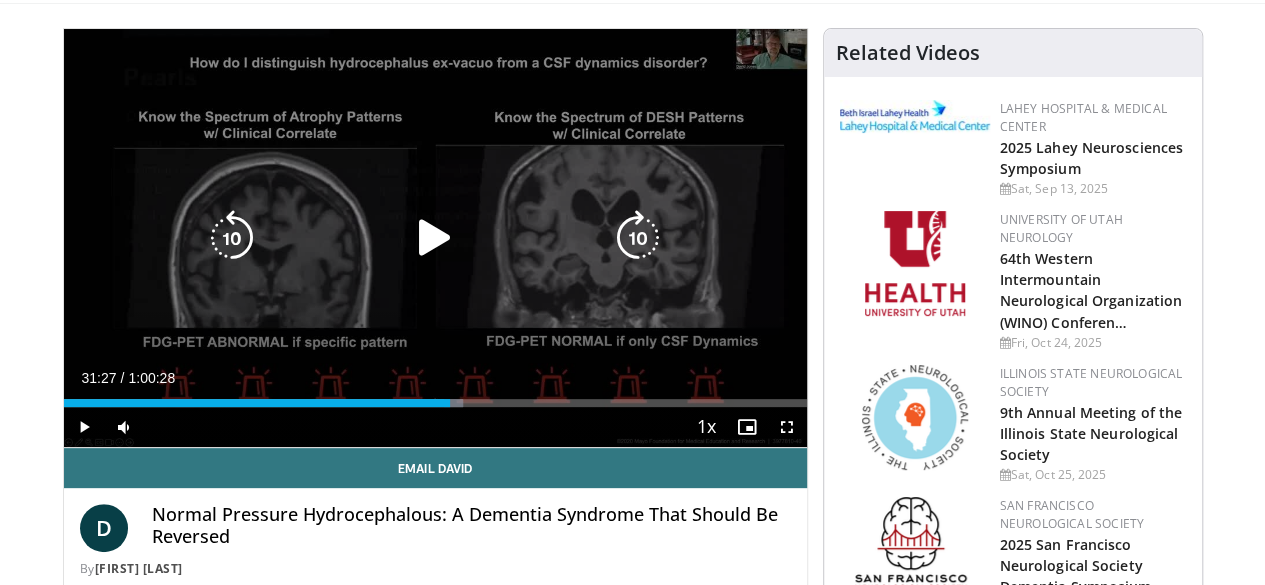 click on "10 seconds
Tap to unmute" at bounding box center [435, 238] 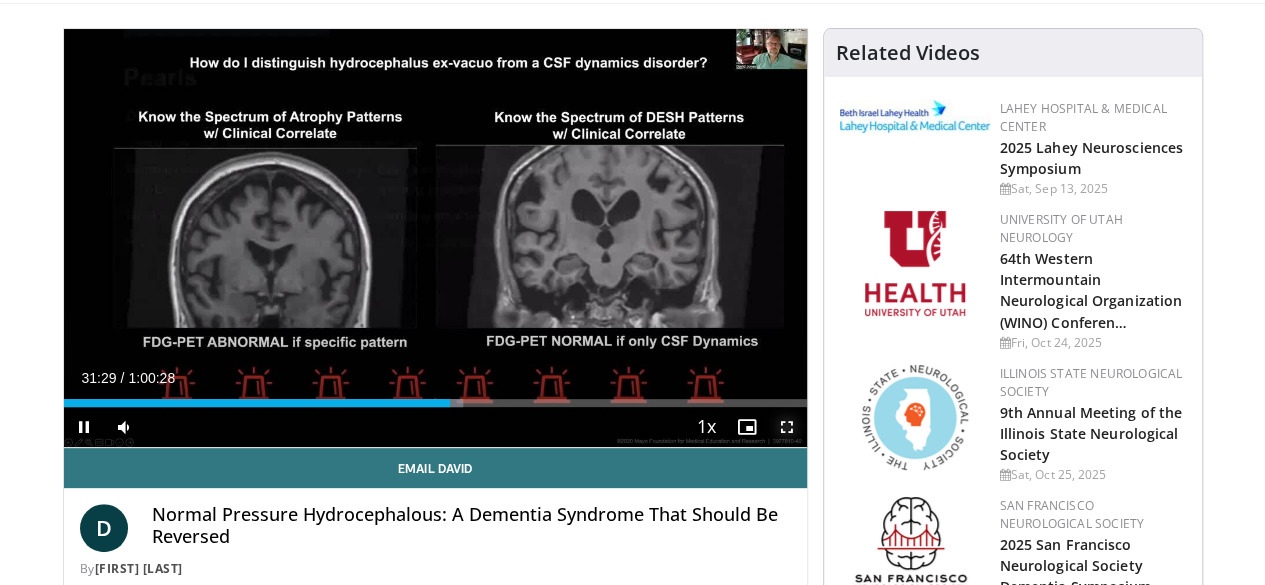 click at bounding box center [787, 427] 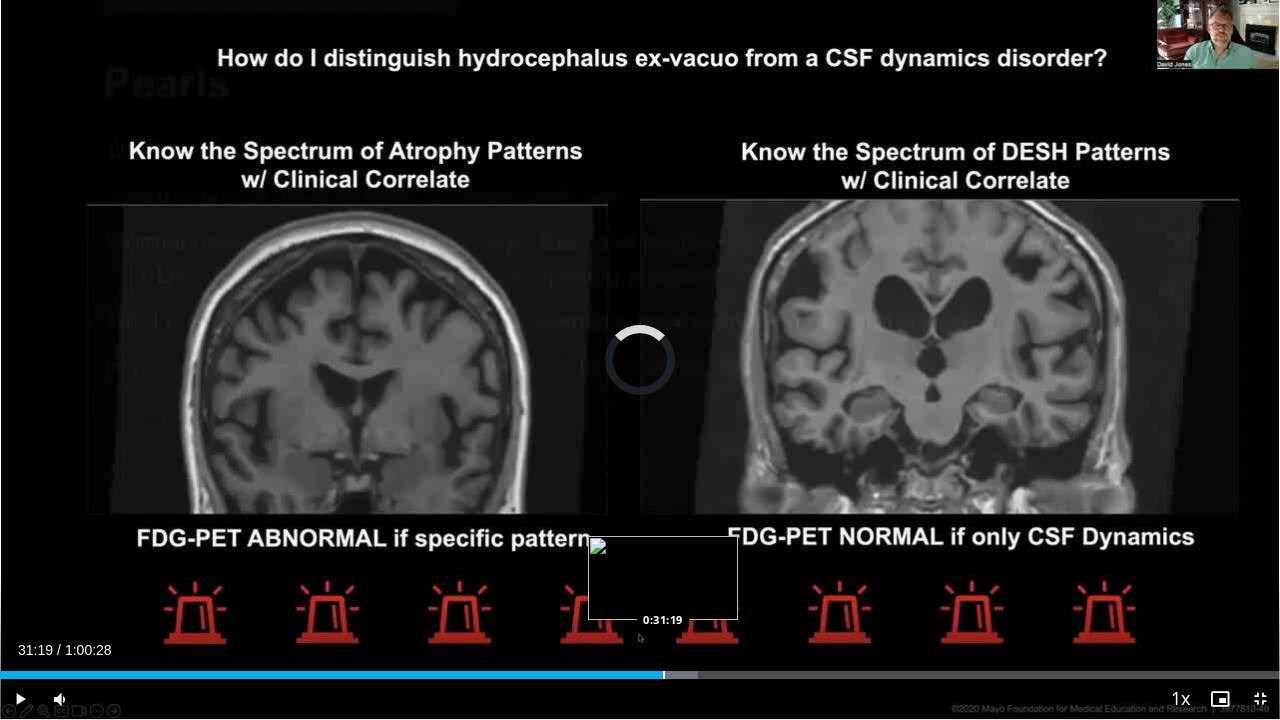 click at bounding box center [664, 675] 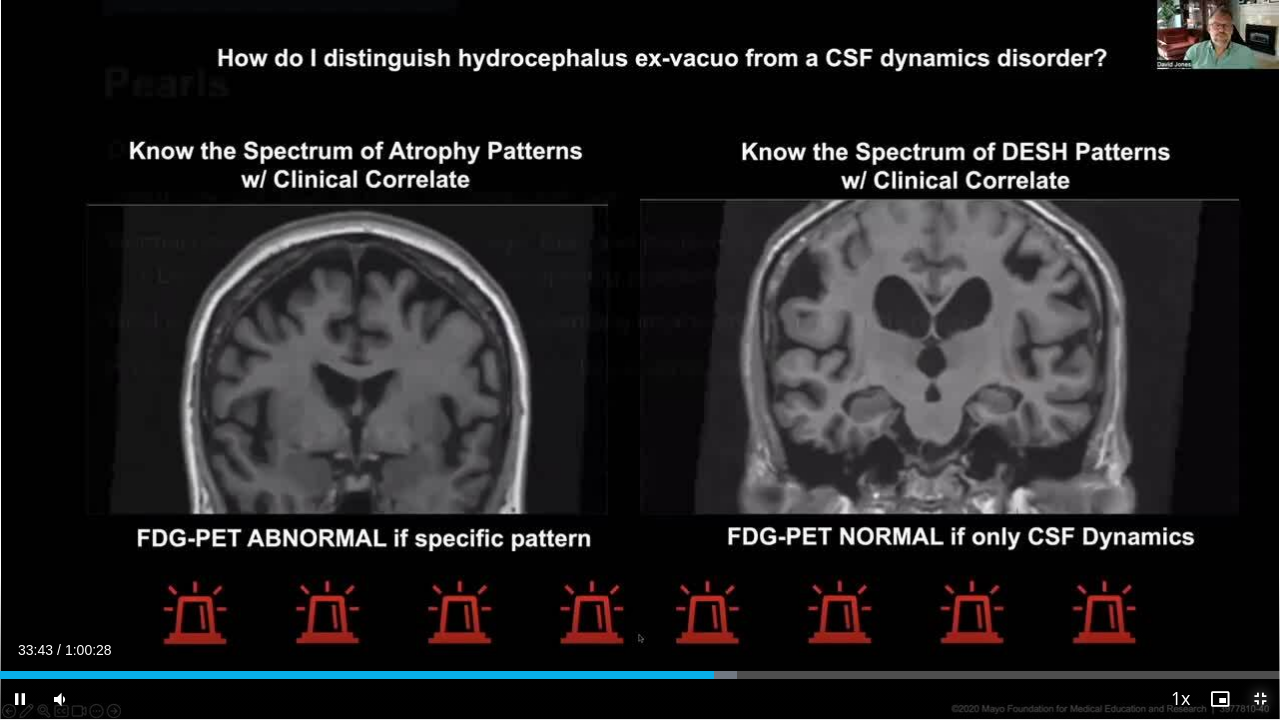 click at bounding box center (1260, 699) 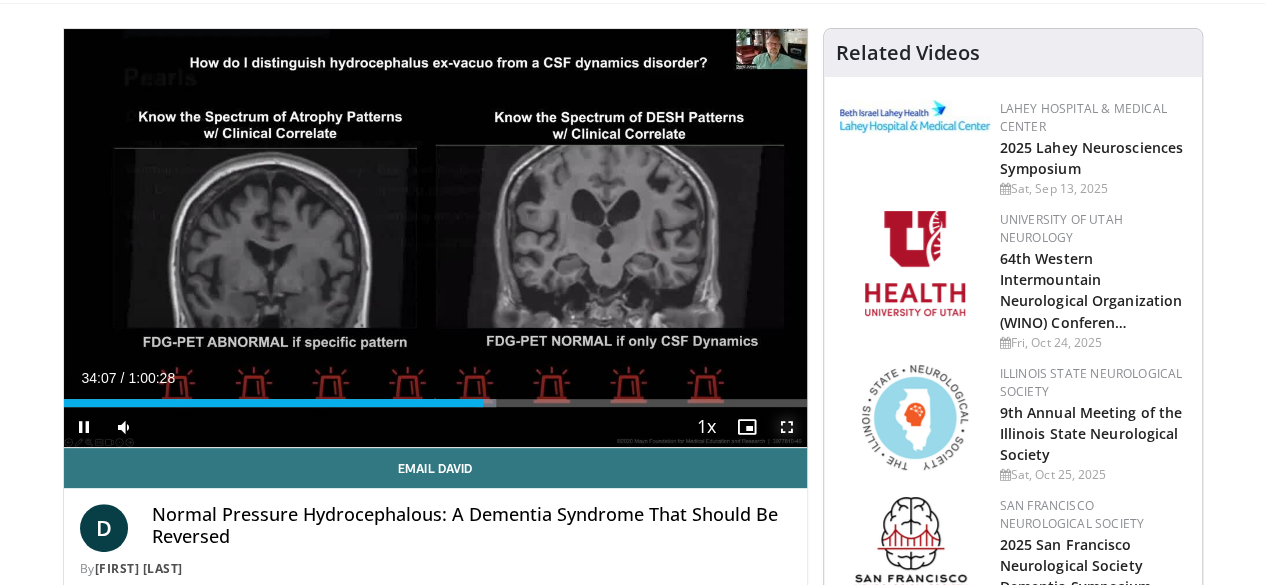 click at bounding box center [787, 427] 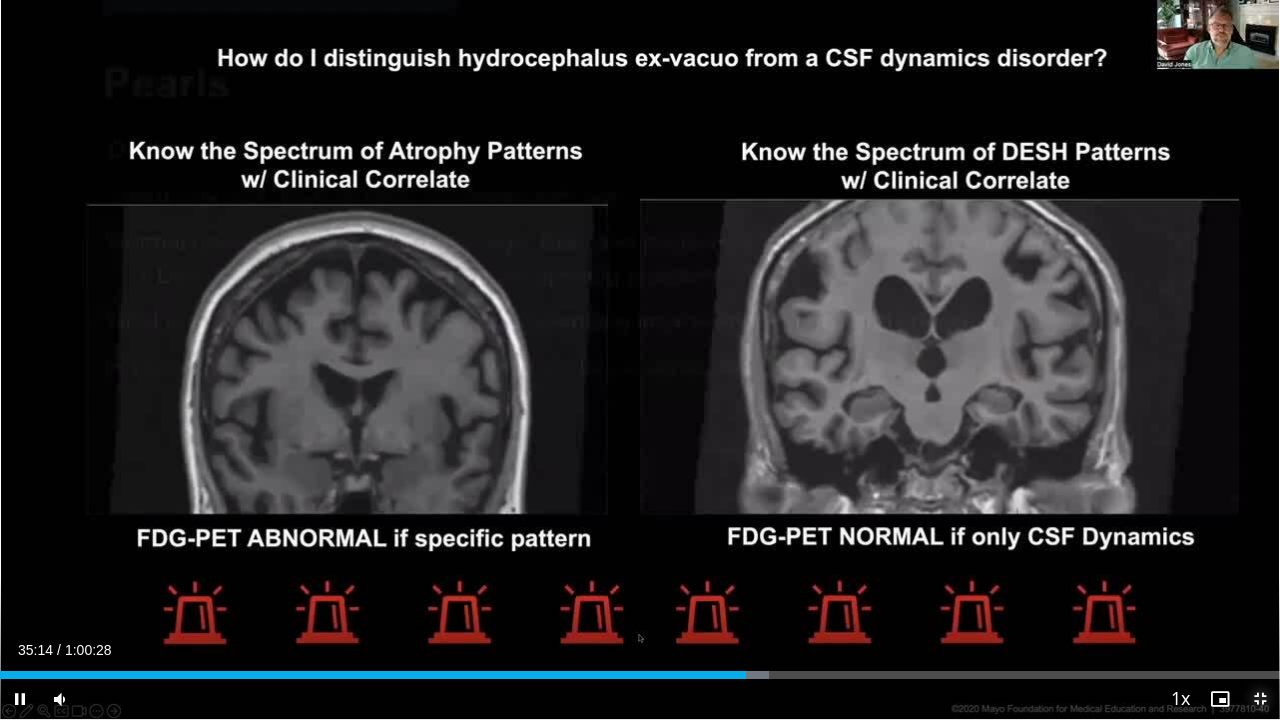 click at bounding box center [1260, 699] 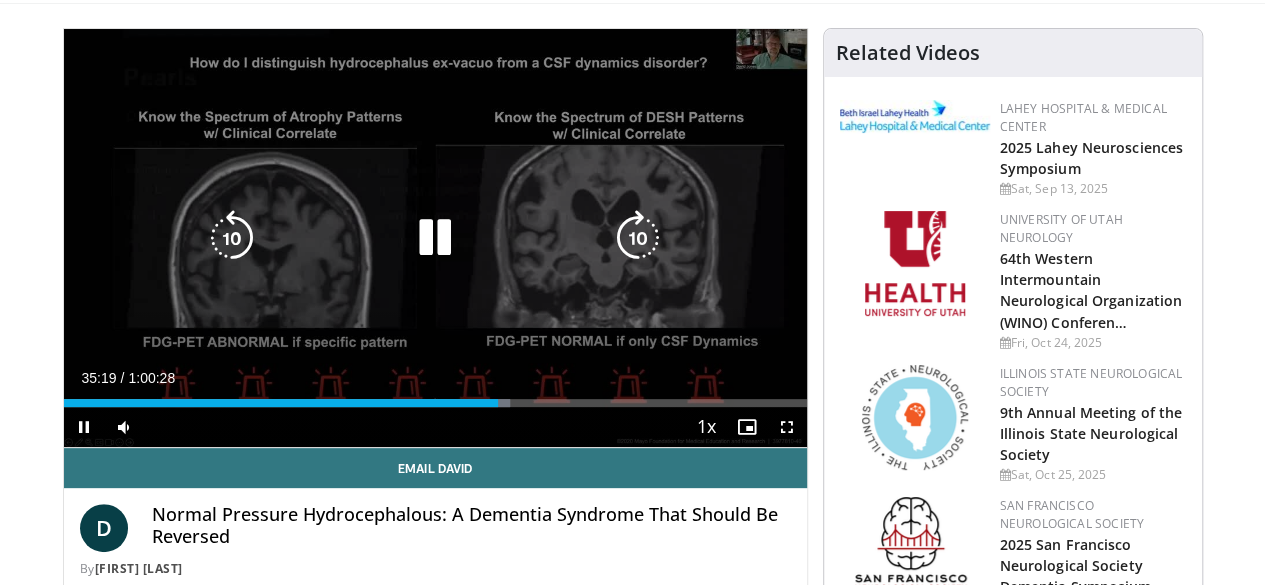 click at bounding box center [435, 238] 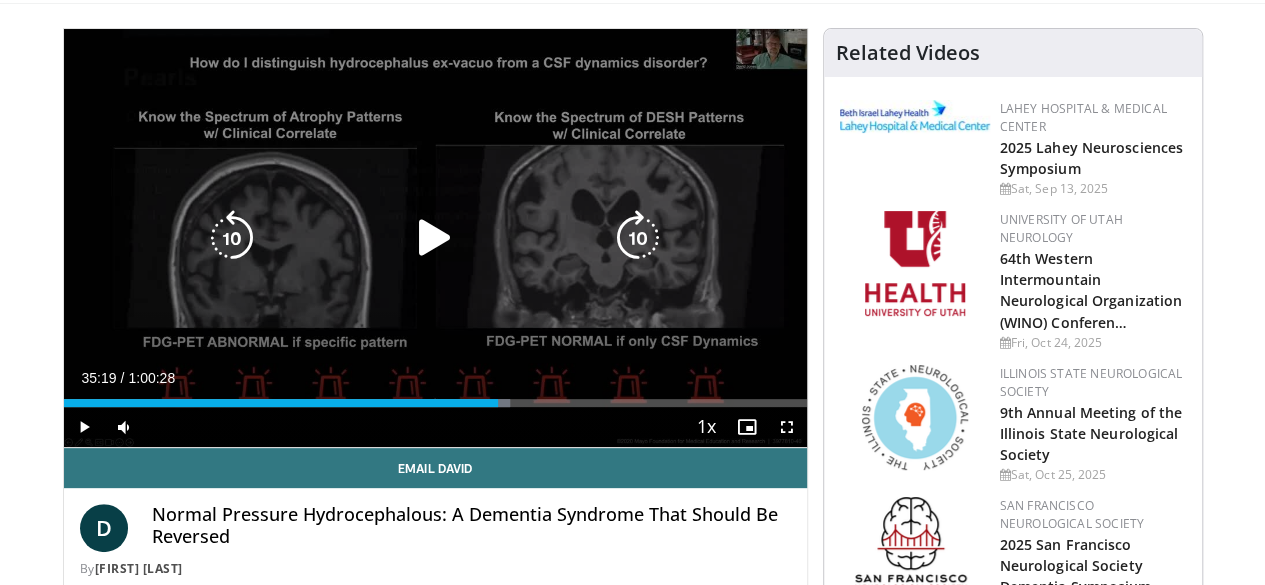 click at bounding box center (435, 238) 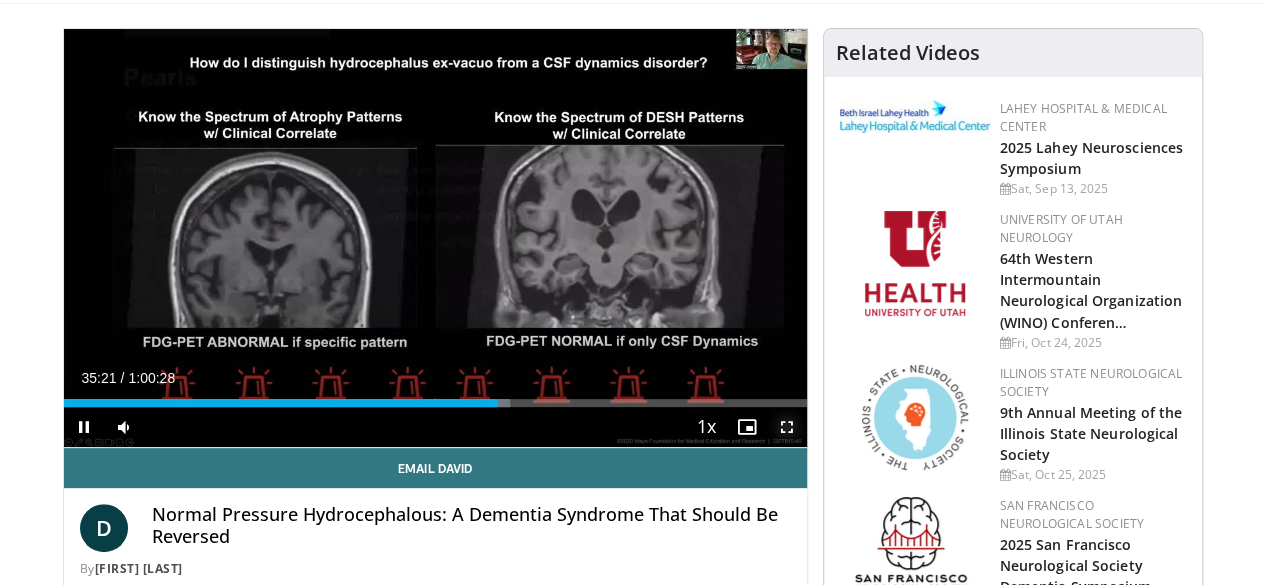 click at bounding box center (787, 427) 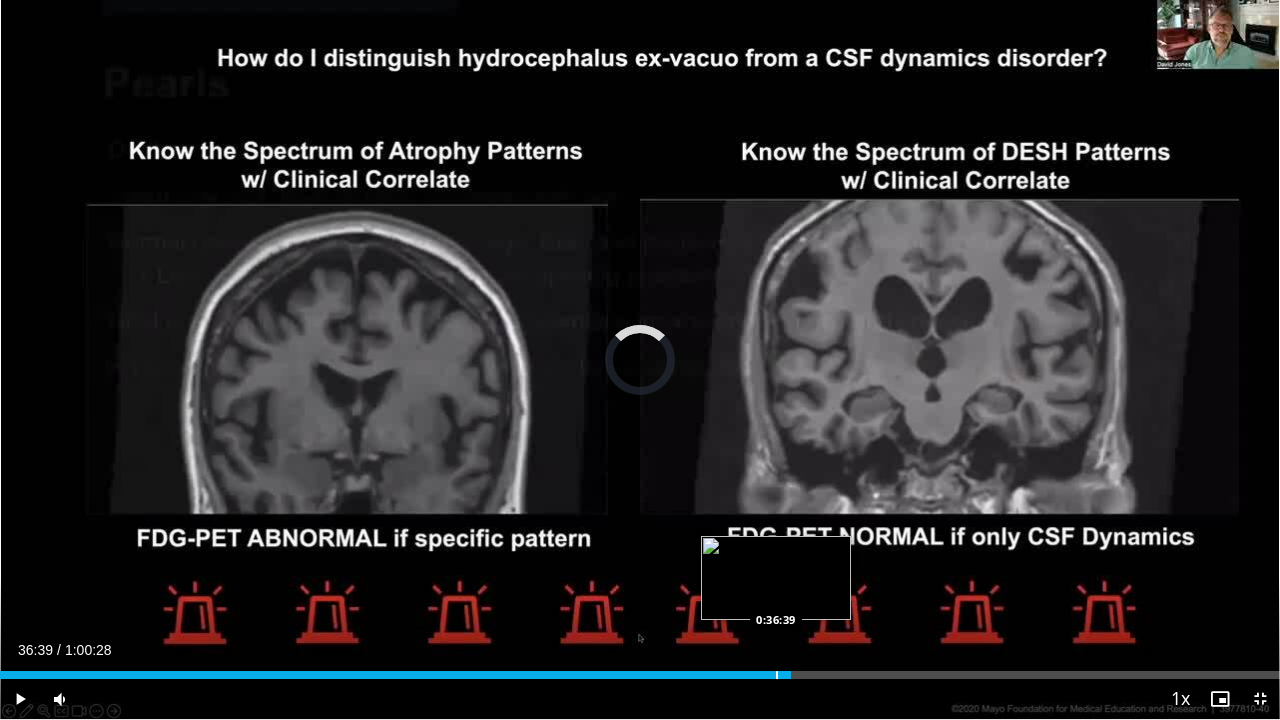 click on "Loaded :  0.00% 0:37:22 0:36:39" at bounding box center (640, 669) 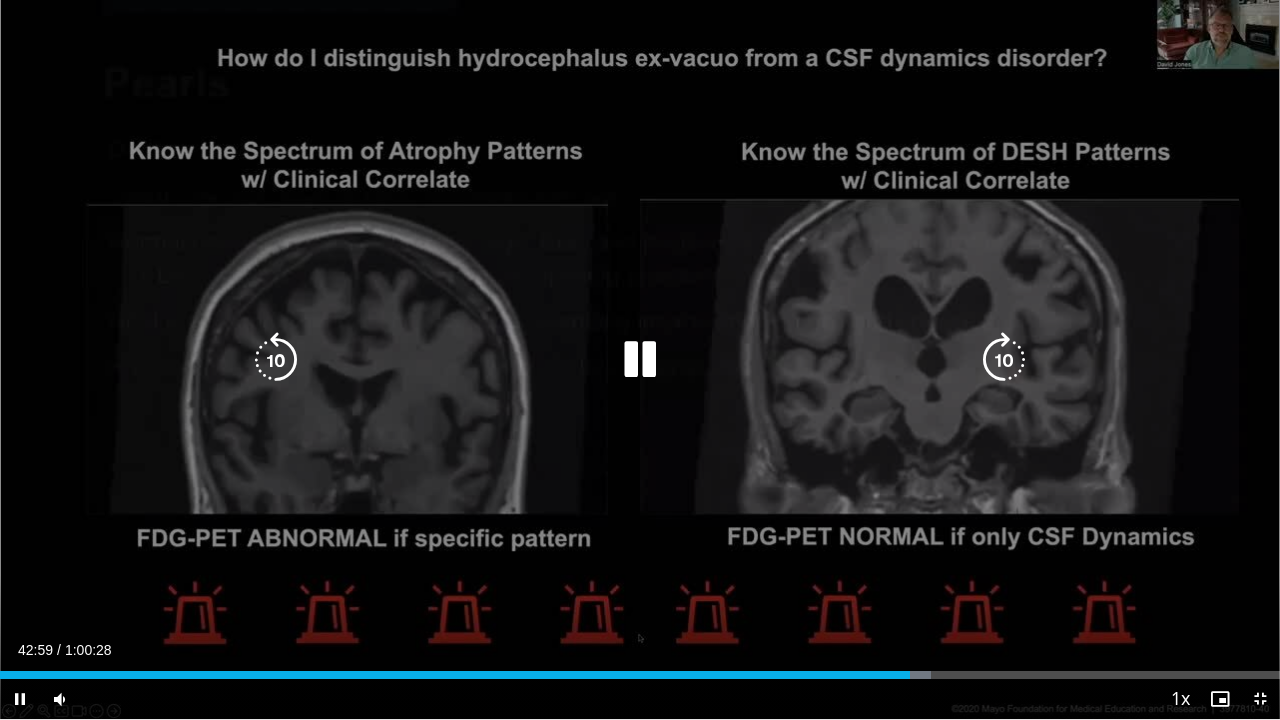 click on "10 seconds
Tap to unmute" at bounding box center [640, 359] 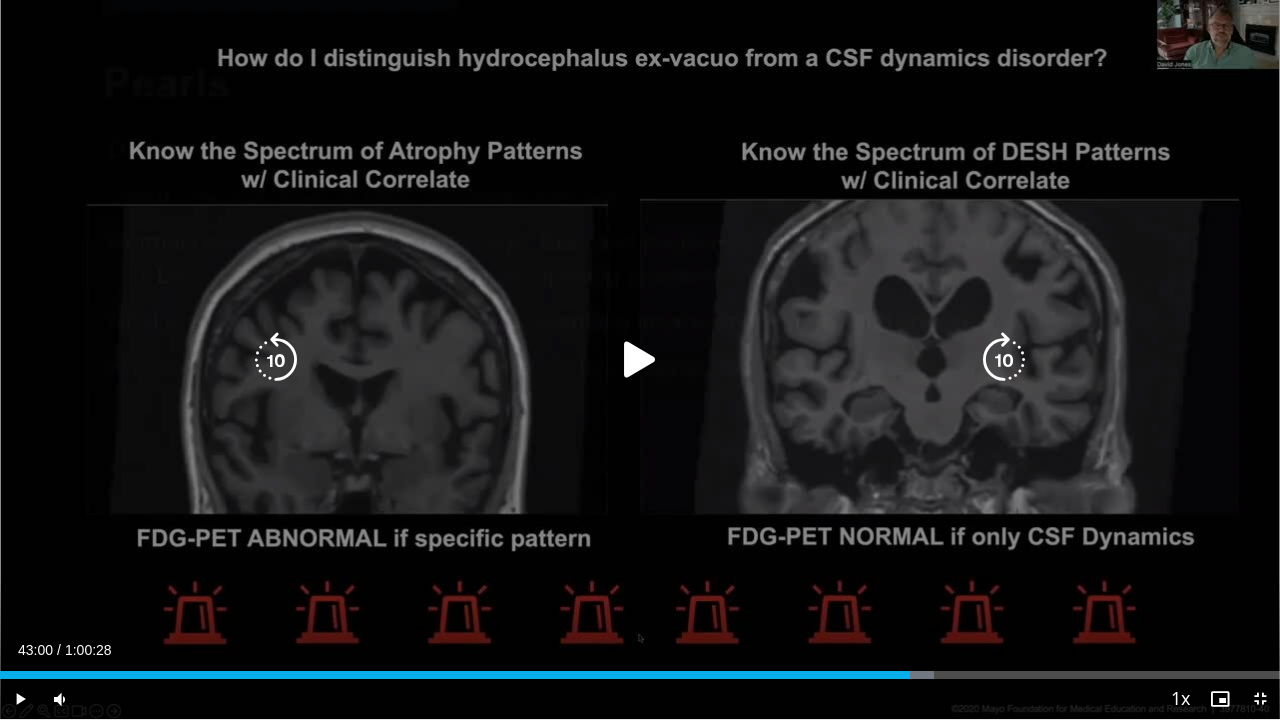 click on "10 seconds
Tap to unmute" at bounding box center (640, 359) 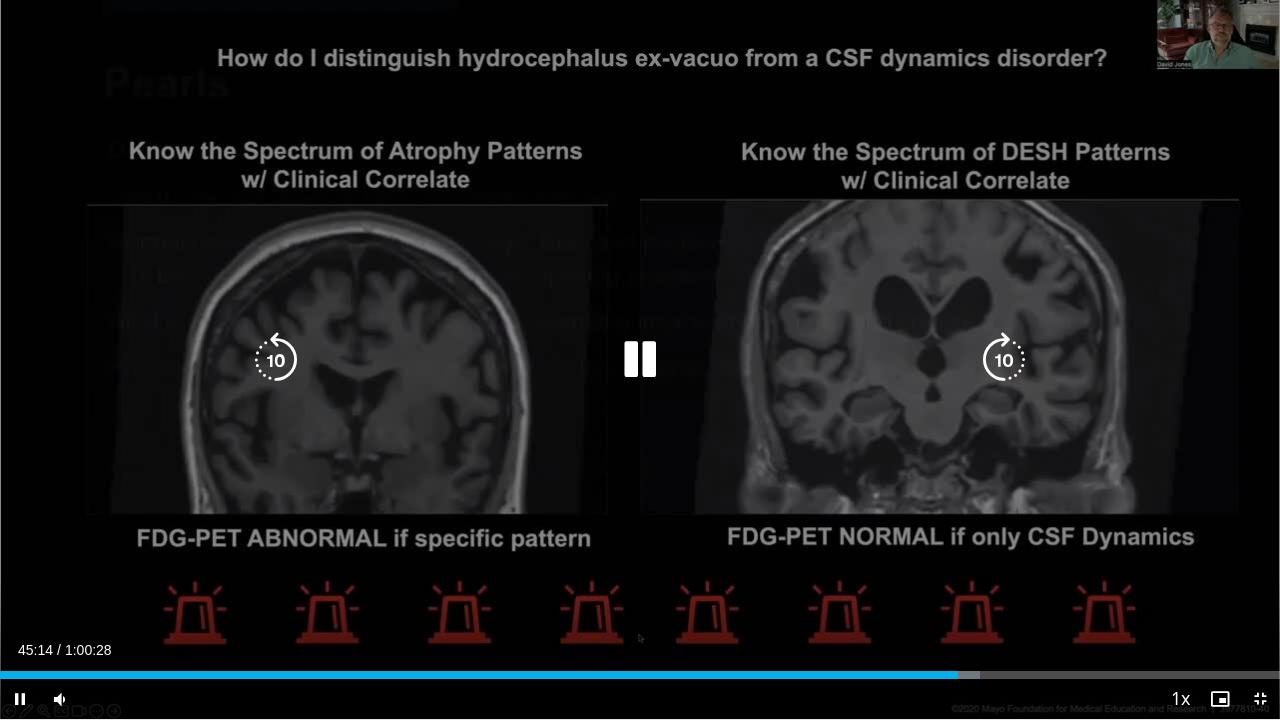 click on "10 seconds
Tap to unmute" at bounding box center (640, 359) 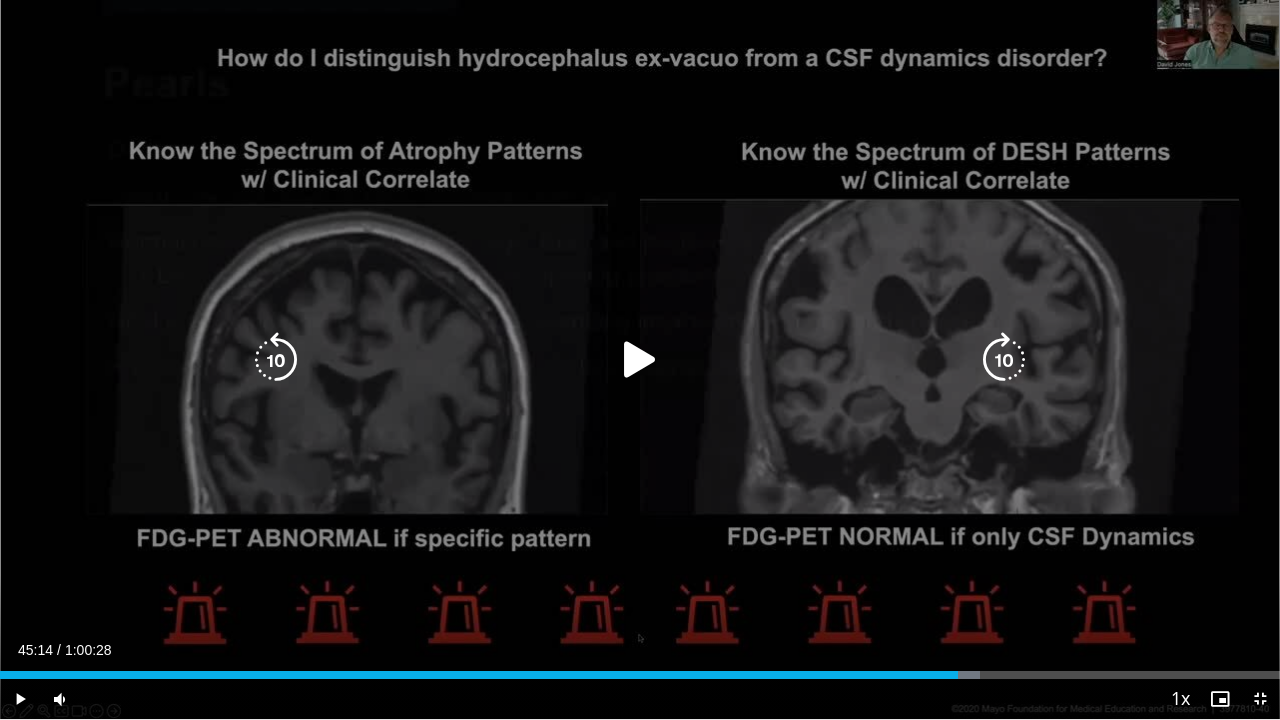 click on "10 seconds
Tap to unmute" at bounding box center (640, 359) 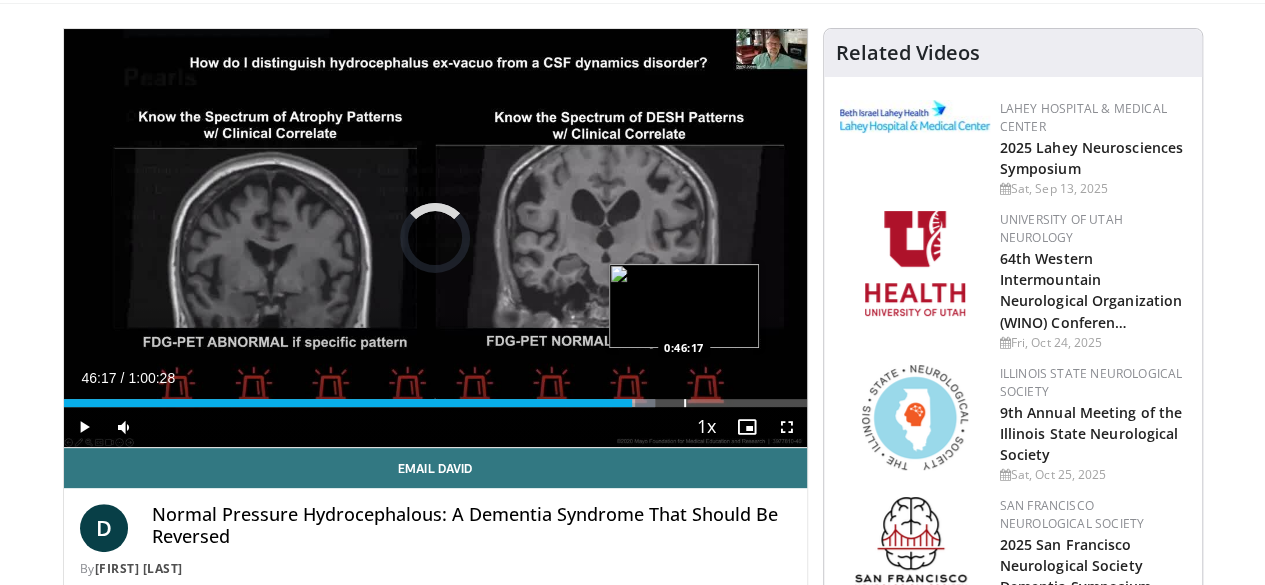 click at bounding box center (685, 403) 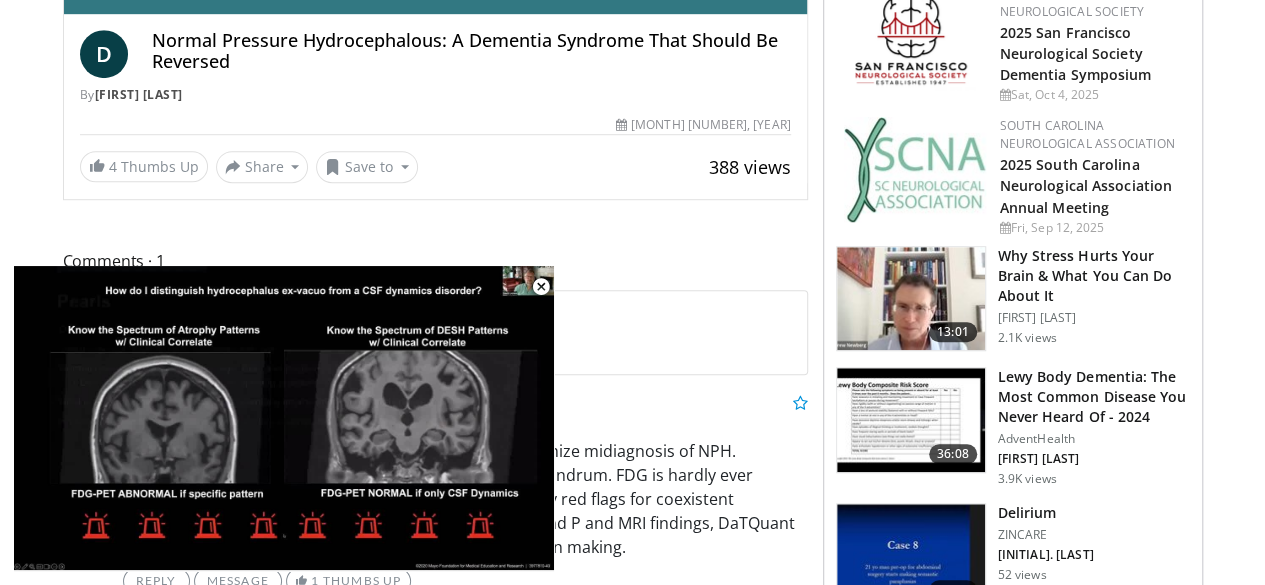 scroll, scrollTop: 1150, scrollLeft: 0, axis: vertical 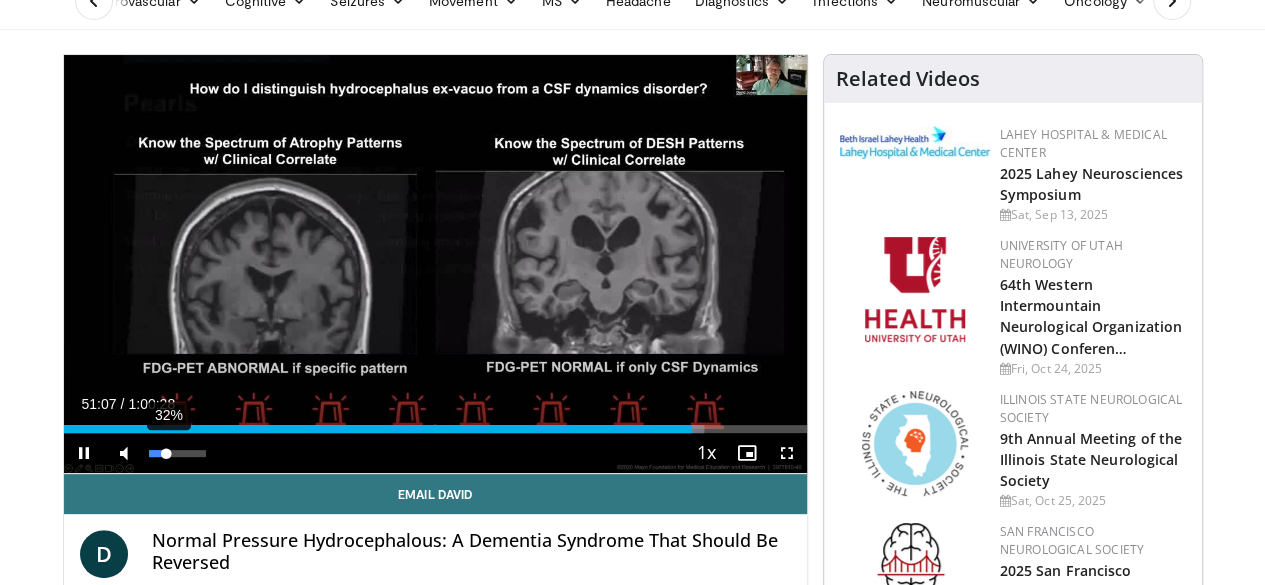 click on "32%" at bounding box center [177, 453] 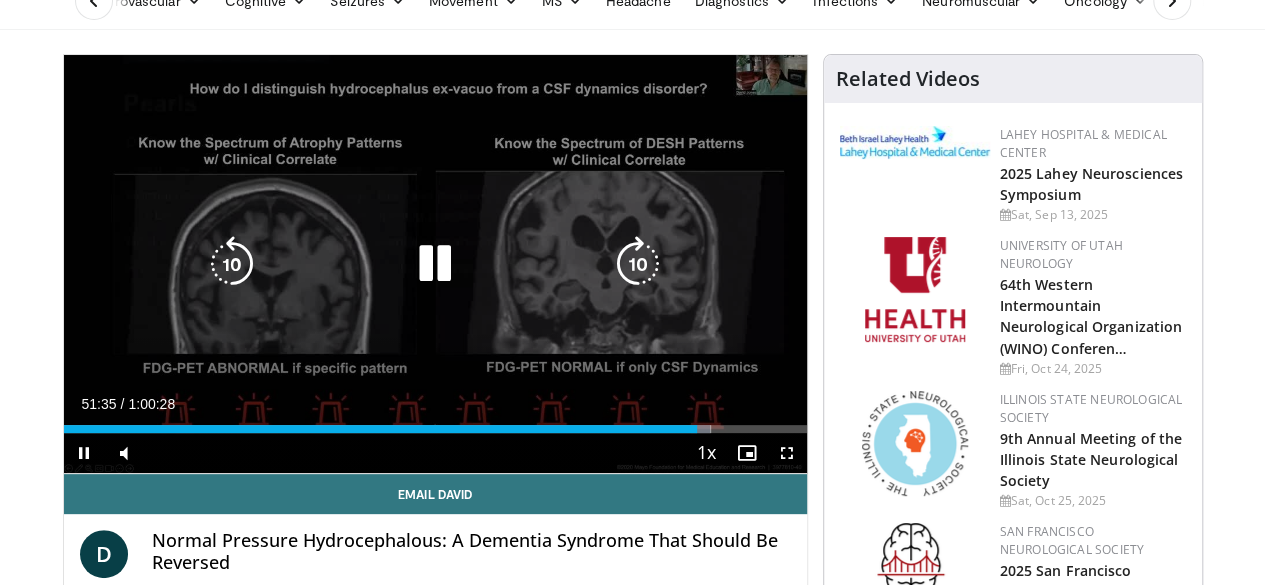 click at bounding box center (435, 264) 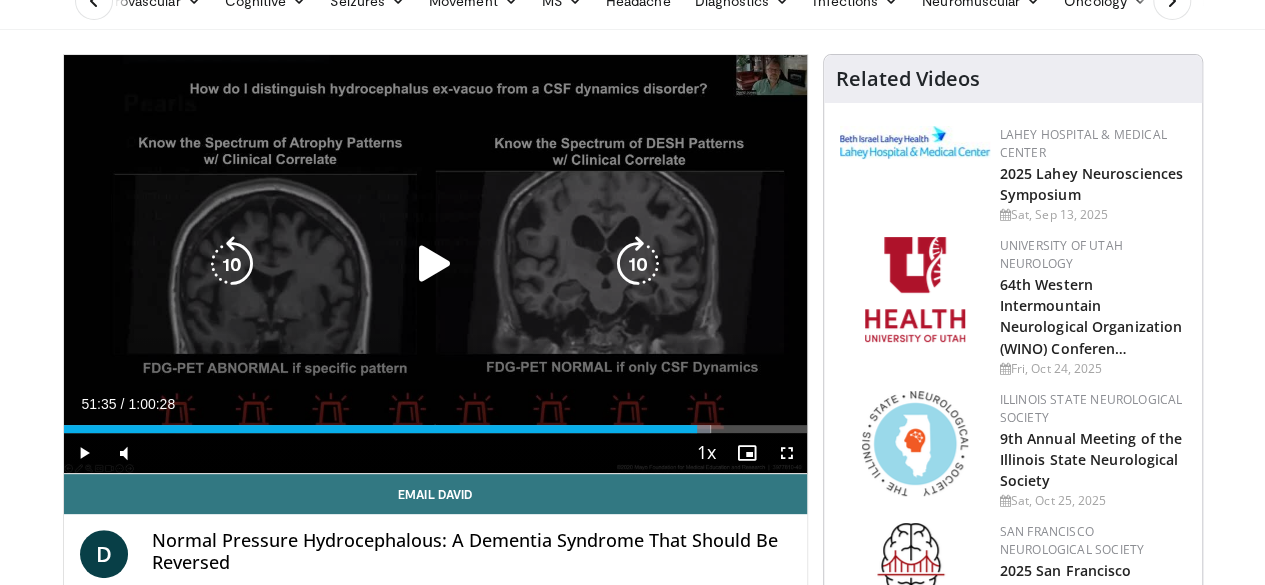click on "10 seconds
Tap to unmute" at bounding box center (435, 264) 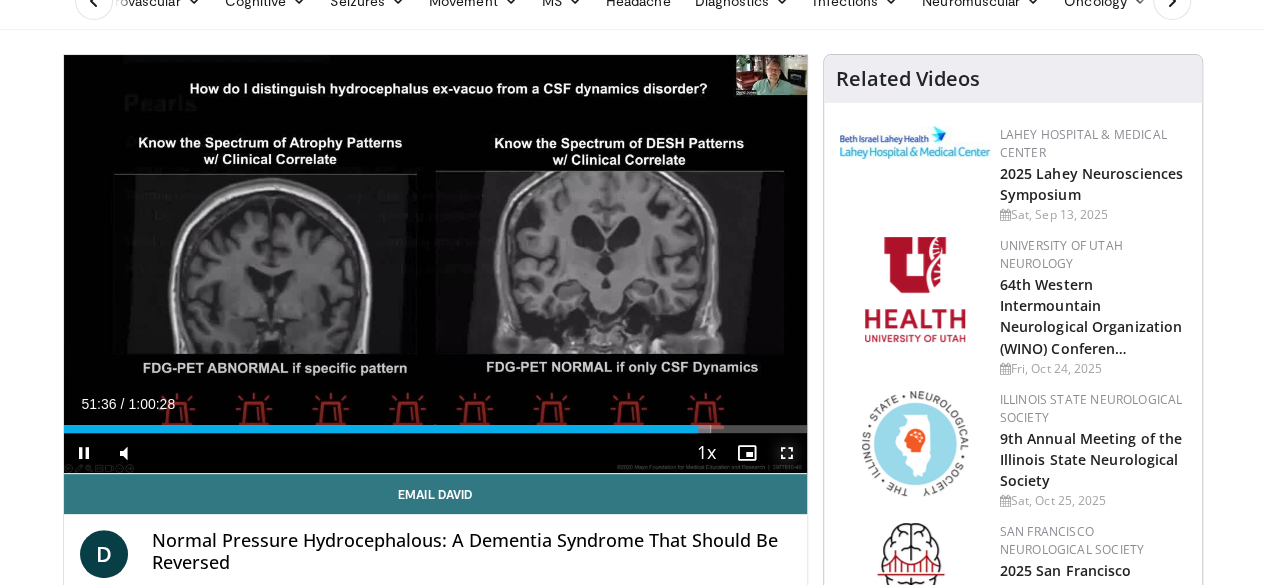 click at bounding box center [787, 453] 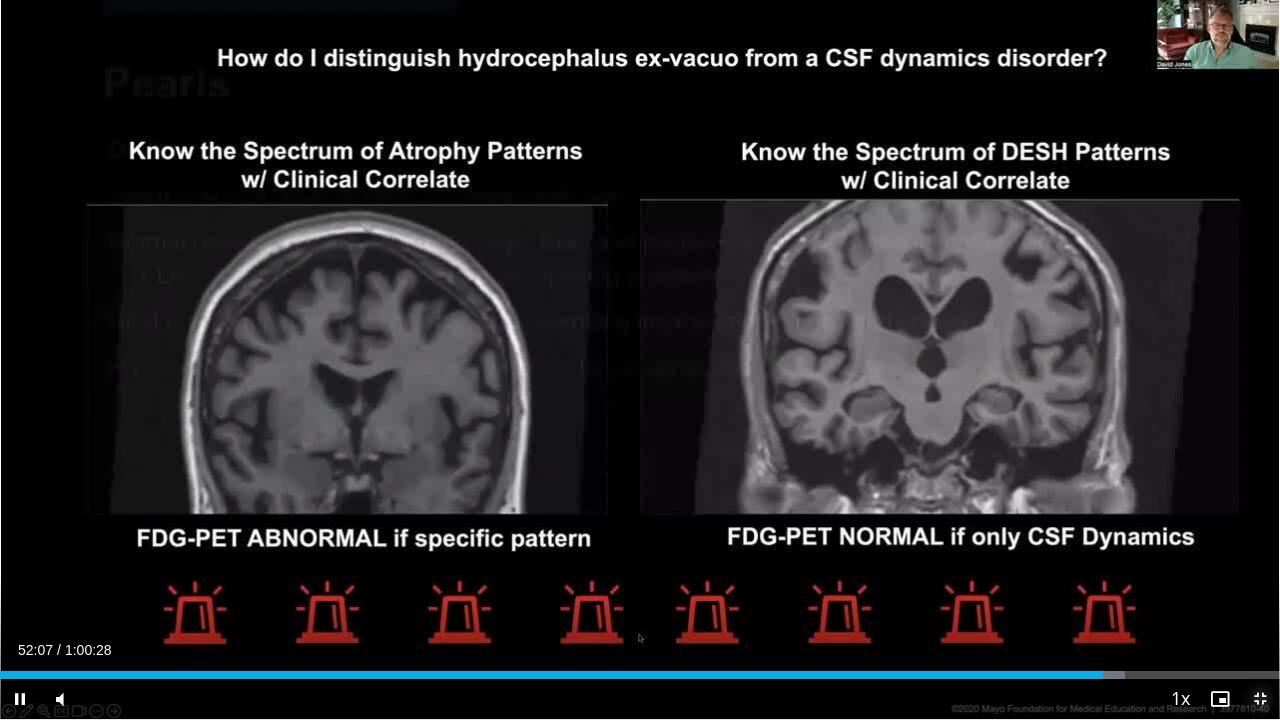 click at bounding box center (1260, 699) 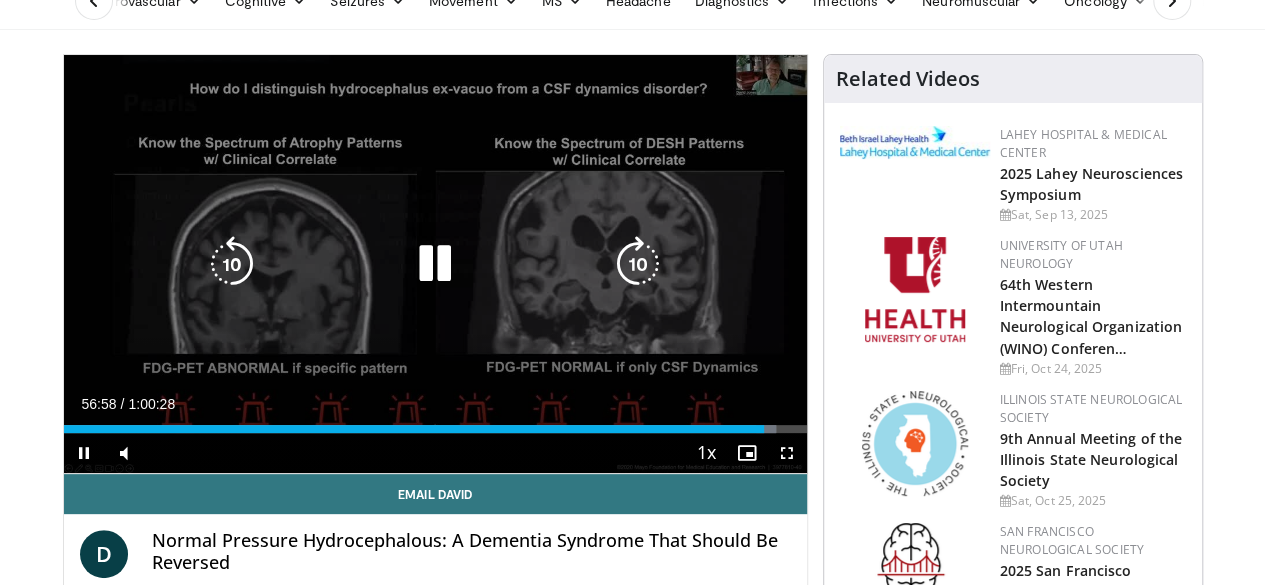 click on "10 seconds
Tap to unmute" at bounding box center [435, 264] 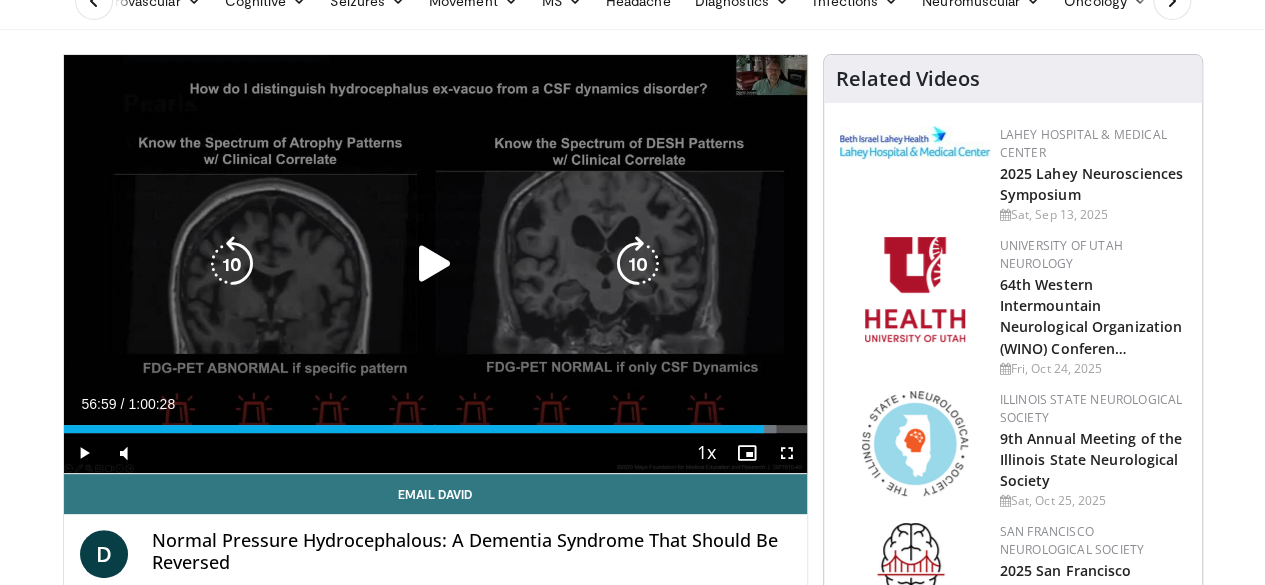 click at bounding box center [435, 264] 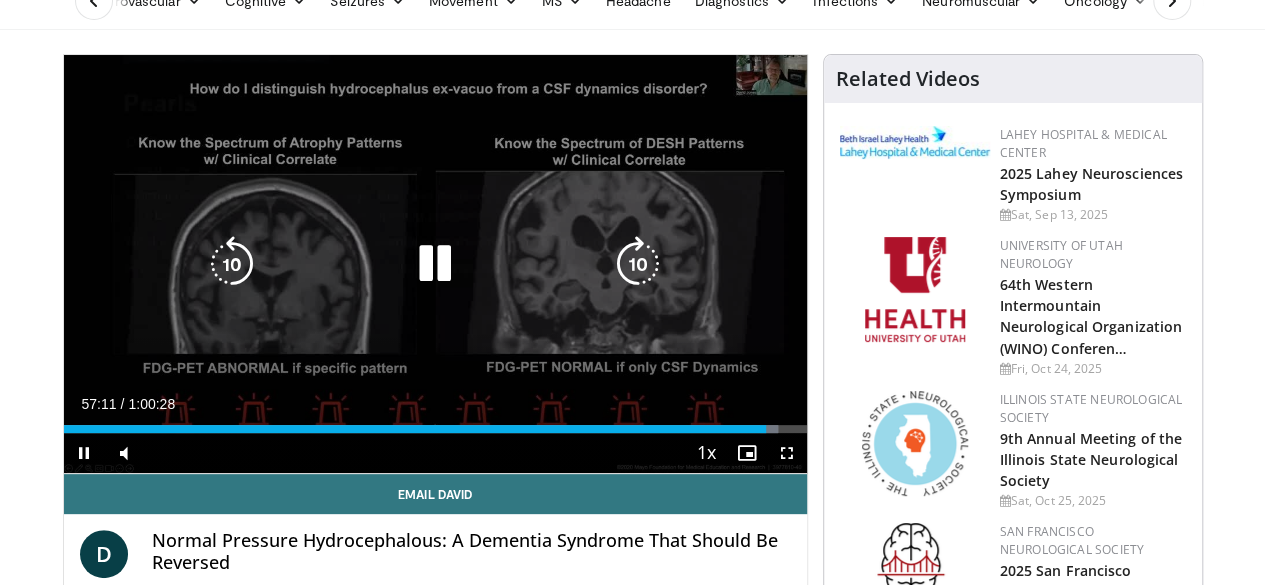 click at bounding box center [435, 264] 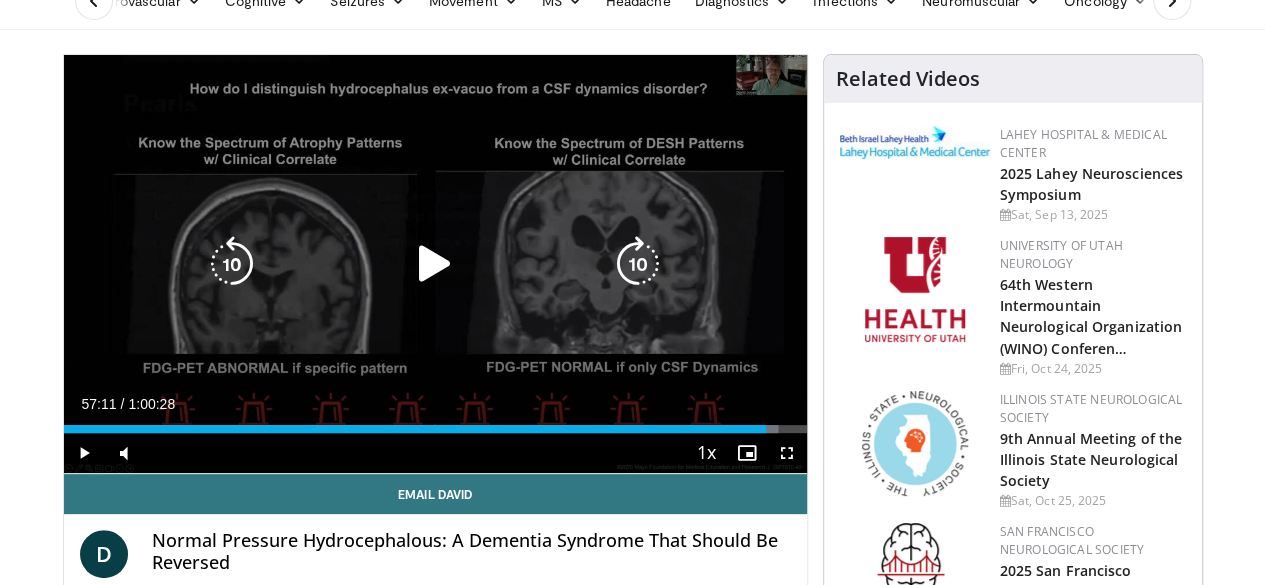 click on "10 seconds
Tap to unmute" at bounding box center [435, 264] 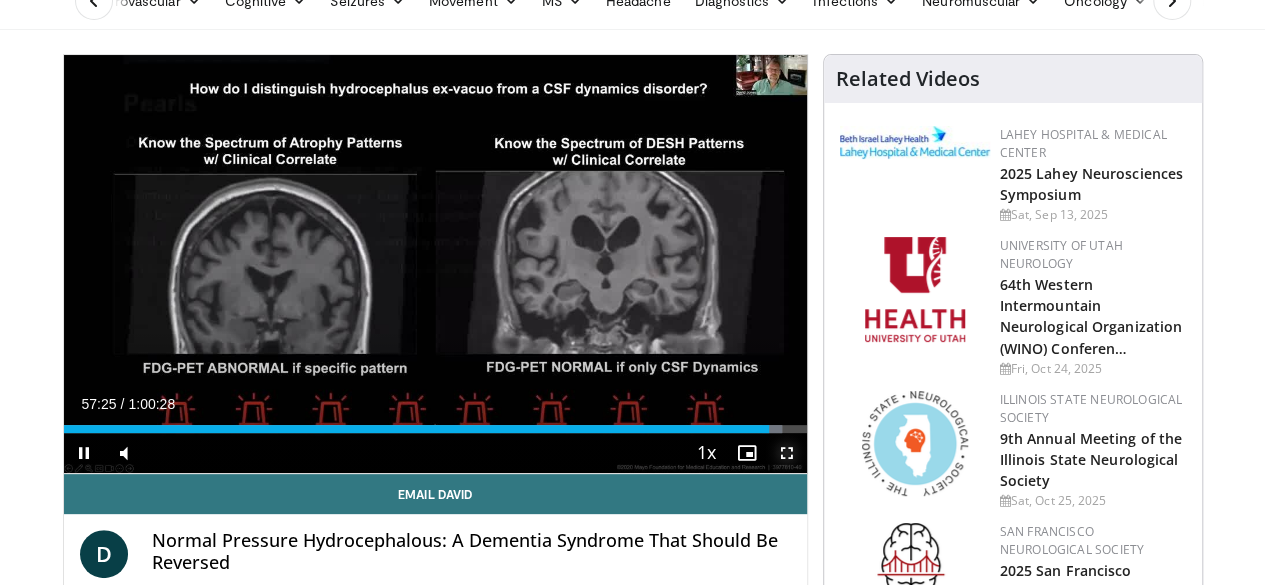 click at bounding box center (787, 453) 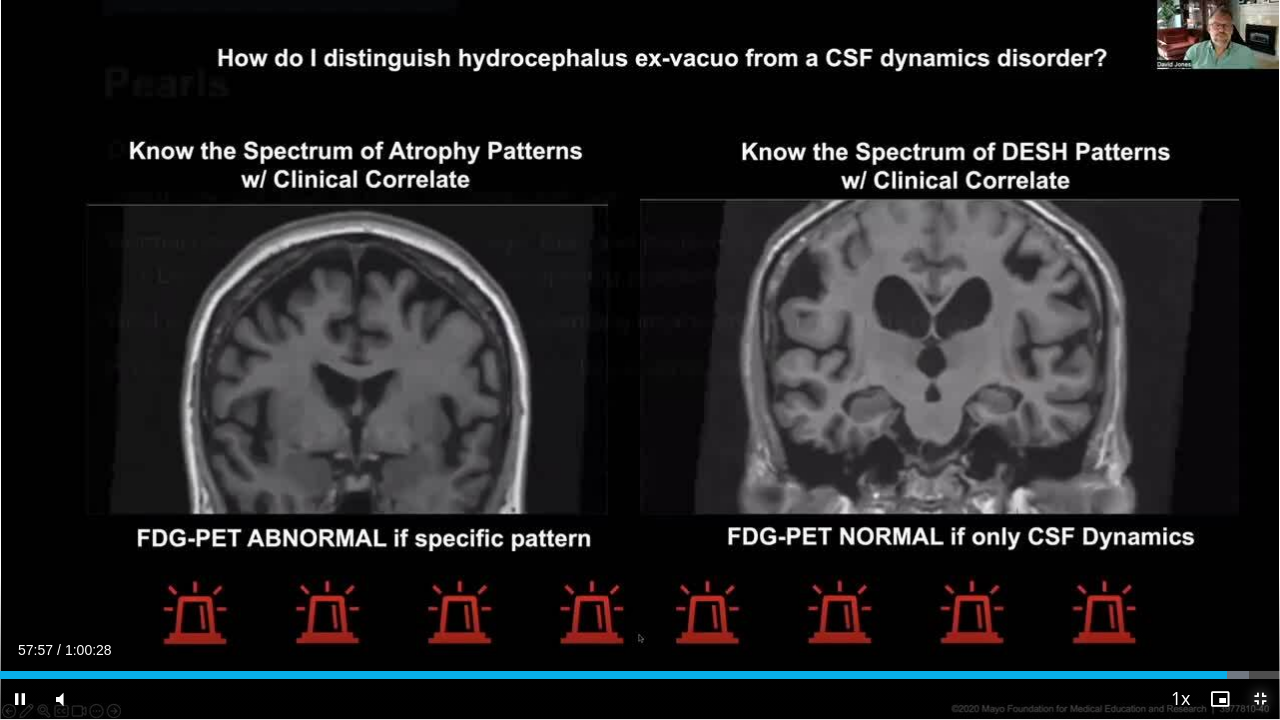 click at bounding box center [1260, 699] 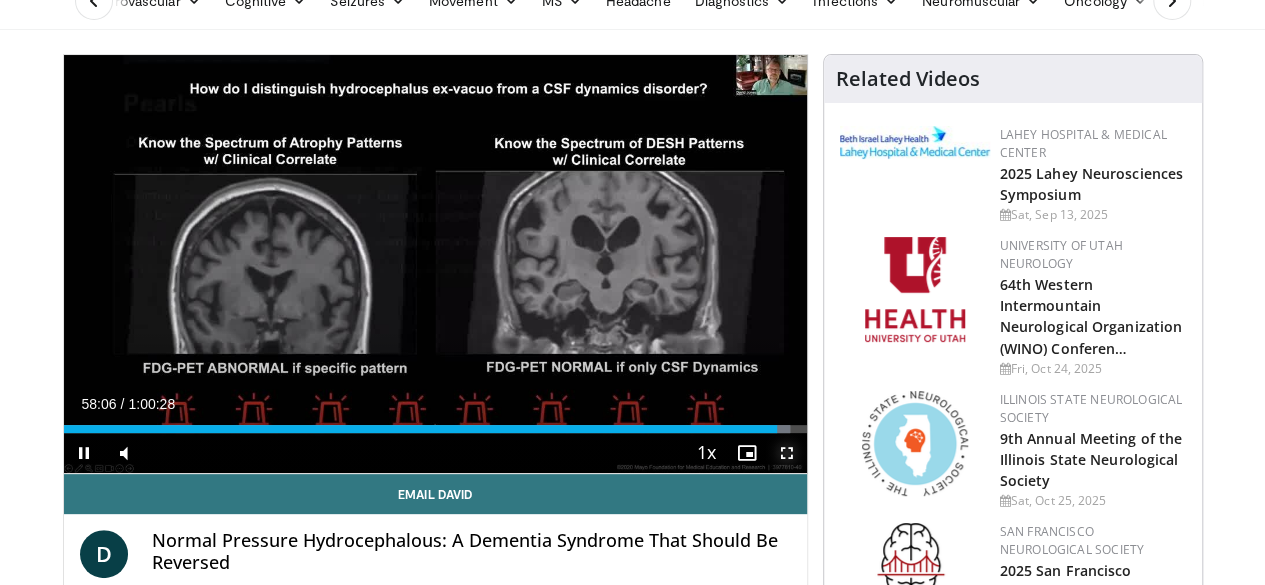 click at bounding box center [787, 453] 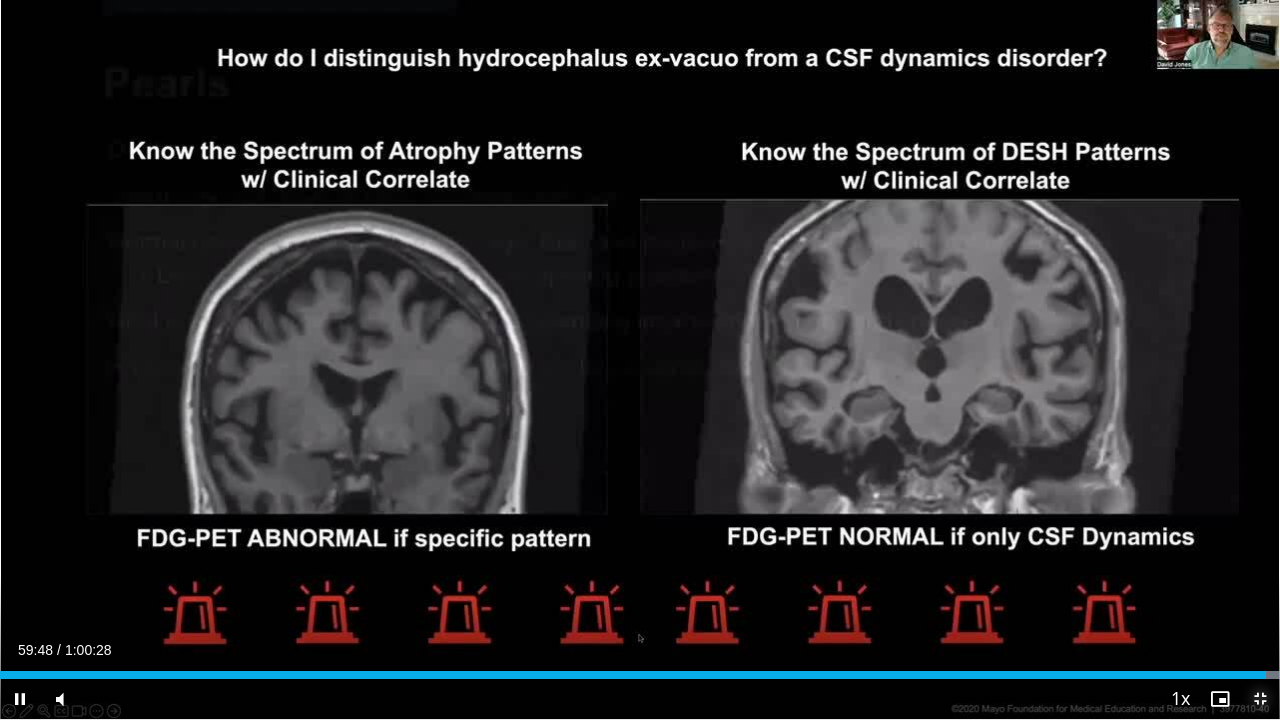 click at bounding box center (1260, 699) 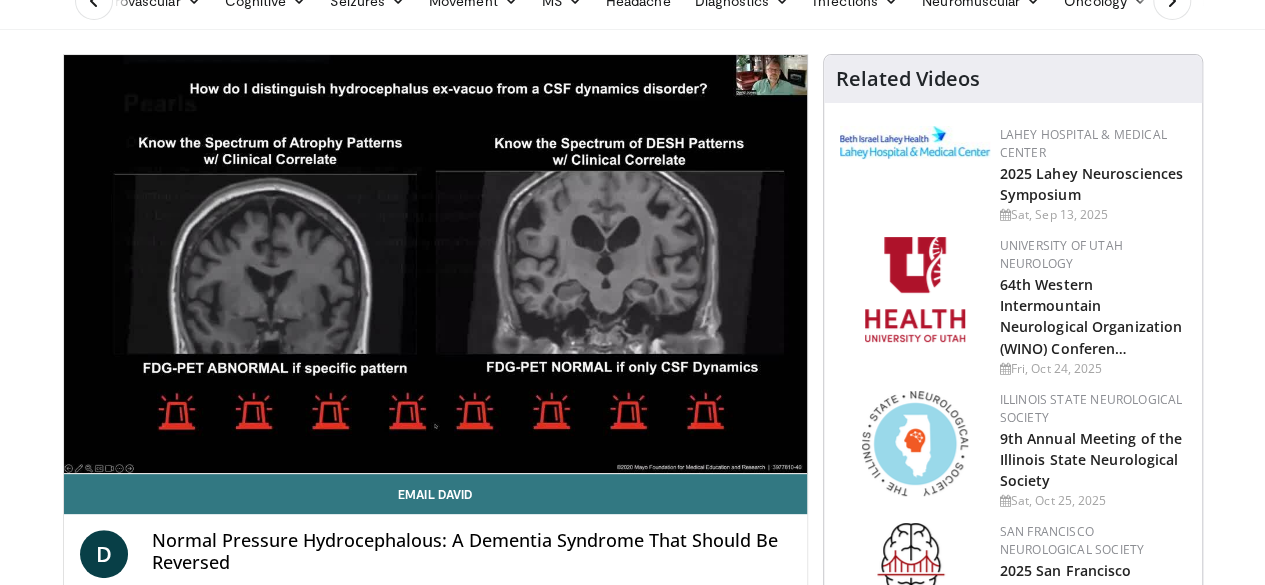 scroll, scrollTop: 612, scrollLeft: 0, axis: vertical 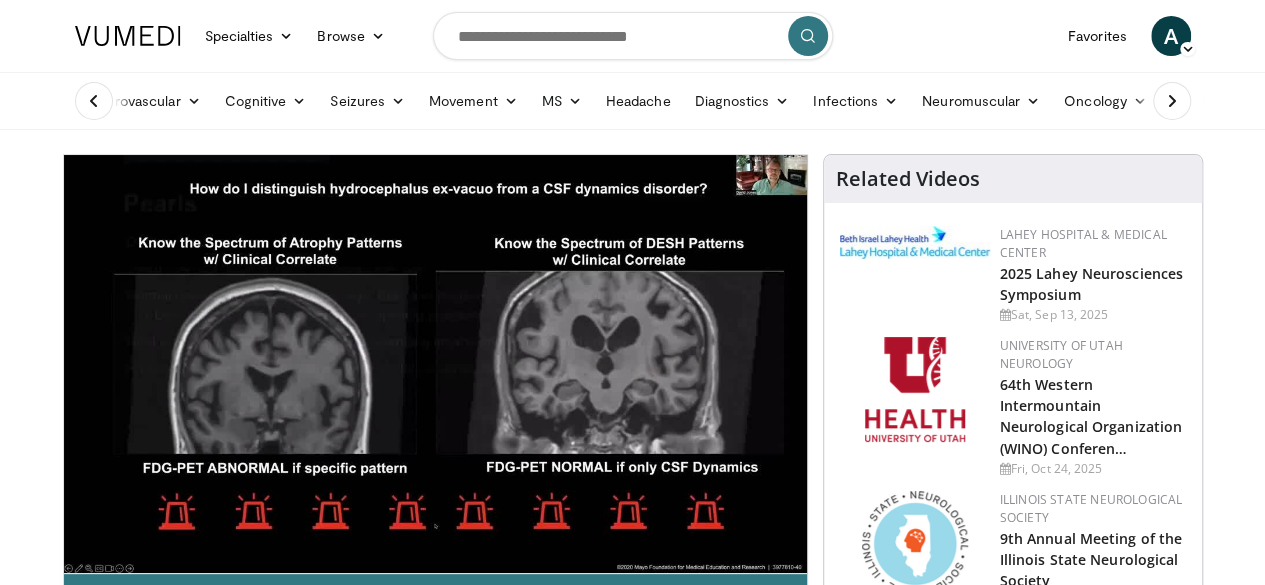 click at bounding box center (128, 36) 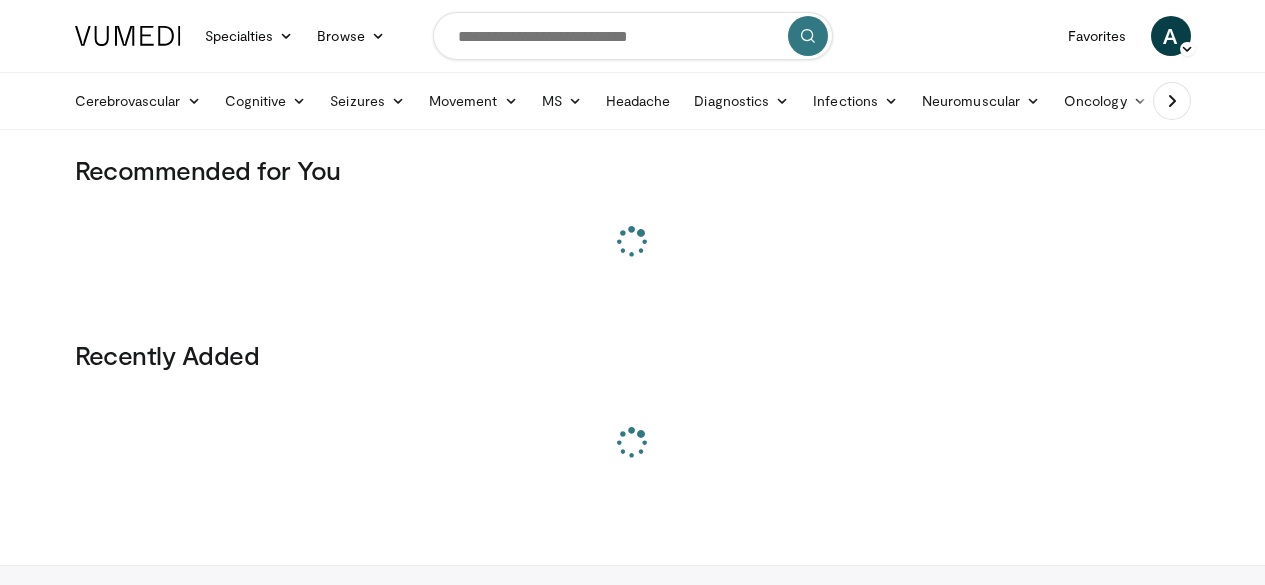 scroll, scrollTop: 0, scrollLeft: 0, axis: both 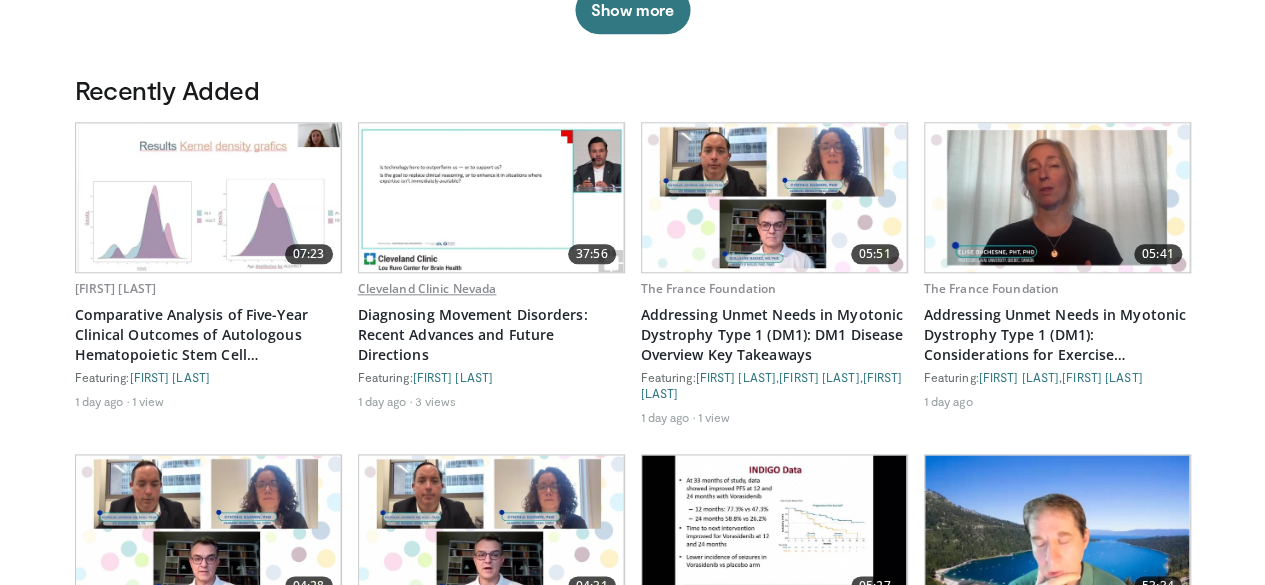 click on "Cleveland Clinic Nevada" at bounding box center [427, 288] 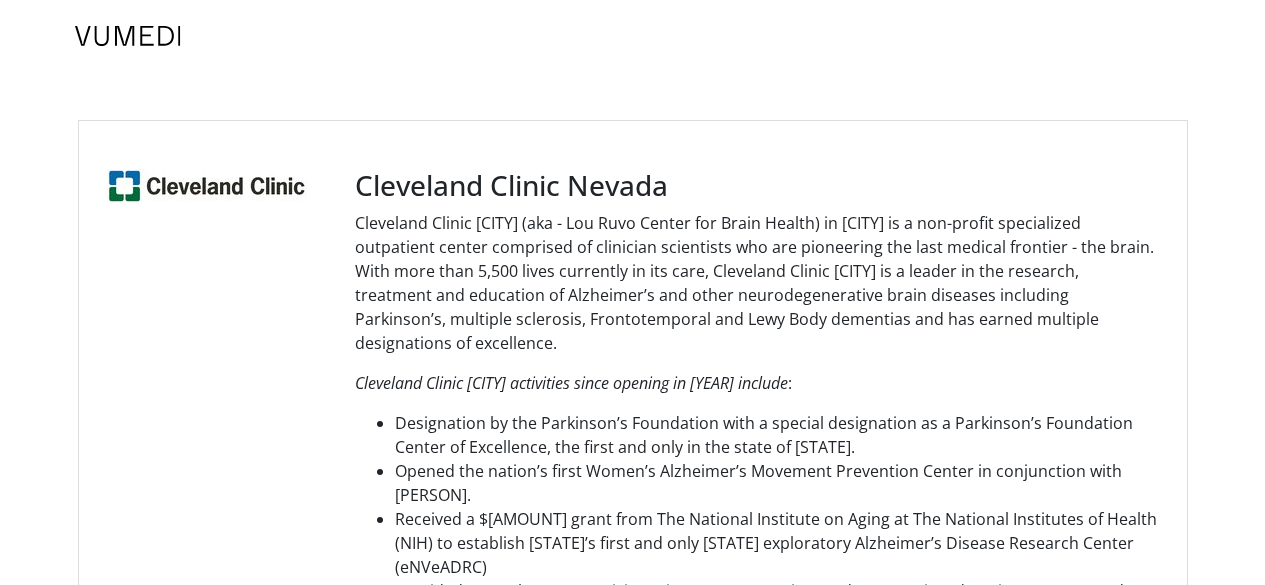 scroll, scrollTop: 0, scrollLeft: 0, axis: both 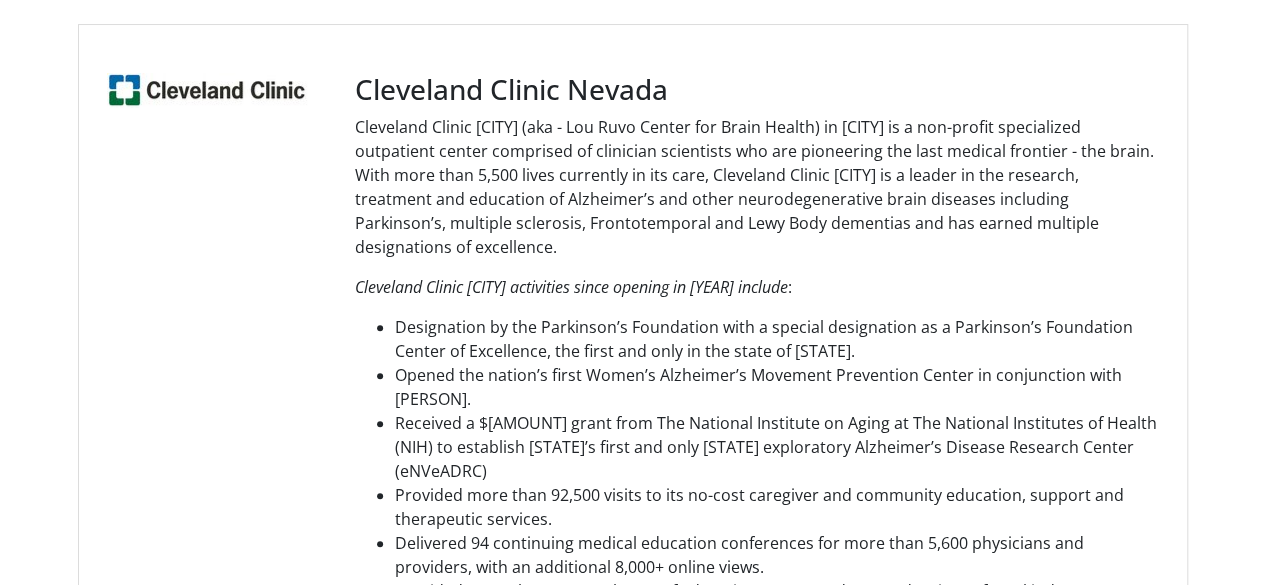 click on "Cleveland Clinic Nevada
Cleveland Clinic Nevada (aka - Lou Ruvo Center for Brain Health) in Las Vegas is a non-profit specialized outpatient center comprised of clinician scientists who are pioneering the last medical frontier - the brain.  With more than 5,500 lives currently in its care, Cleveland Clinic Nevada is a leader in the research, treatment and education of Alzheimer’s and other neurodegenerative brain diseases including Parkinson’s, multiple sclerosis, Frontotemporal and Lewy Body dementias and has earned multiple designations of excellence.
Cleveland Clinic Nevada activities since opening in 2009 include :
Designation by the Parkinson’s Foundation with a special designation as a Parkinson’s Foundation Center of Excellence, the first and only in the state of Nevada.
Opened the nation’s first Women’s Alzheimer’s Movement Prevention Center in conjunction with Maria Shriver." at bounding box center [633, 438] 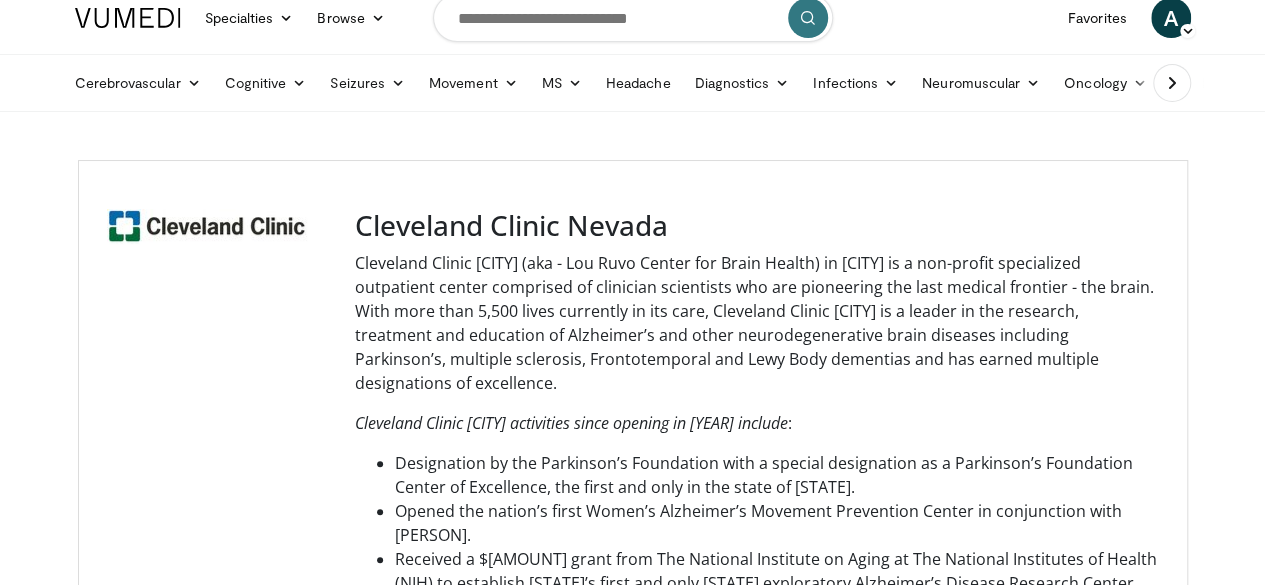 scroll, scrollTop: 0, scrollLeft: 0, axis: both 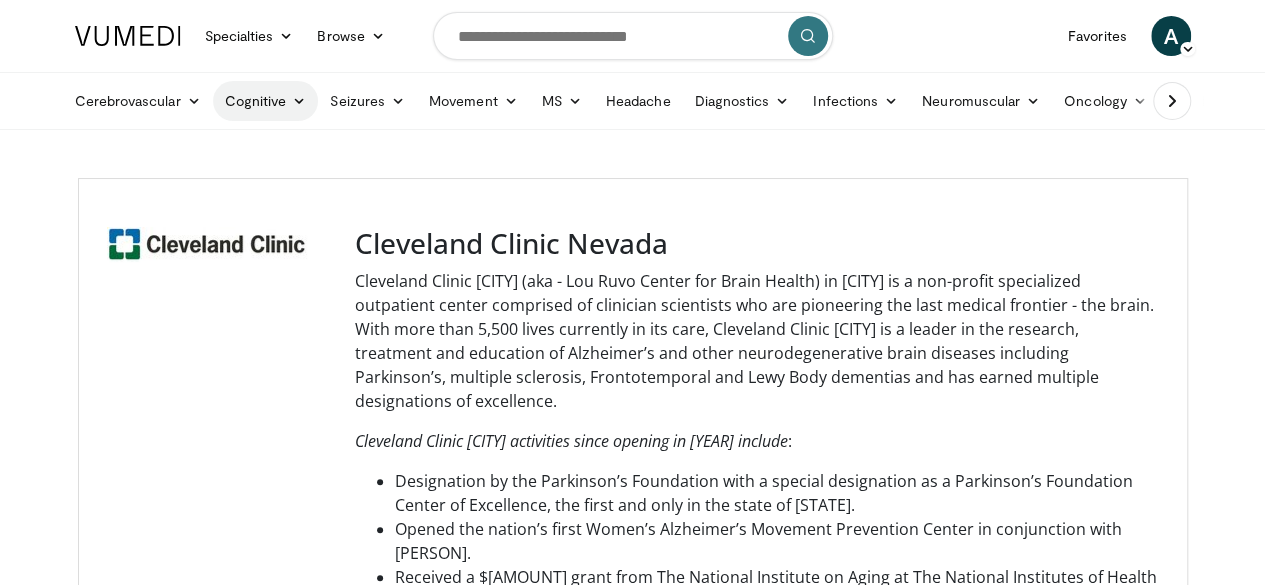click on "Cognitive" at bounding box center [266, 101] 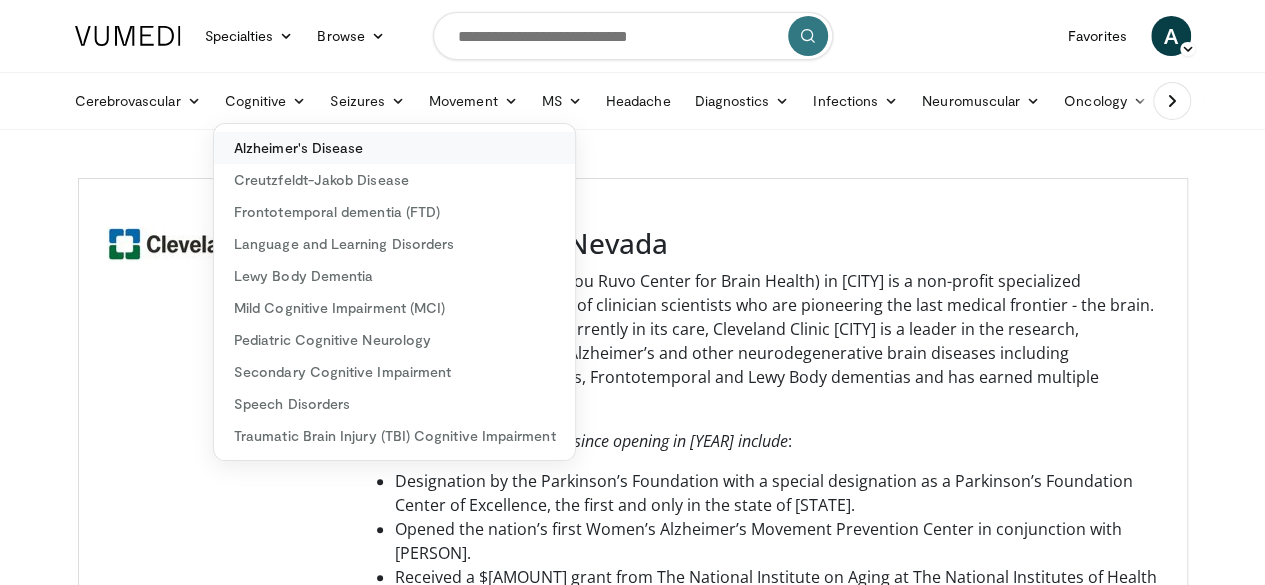 click on "Alzheimer's Disease" at bounding box center [394, 148] 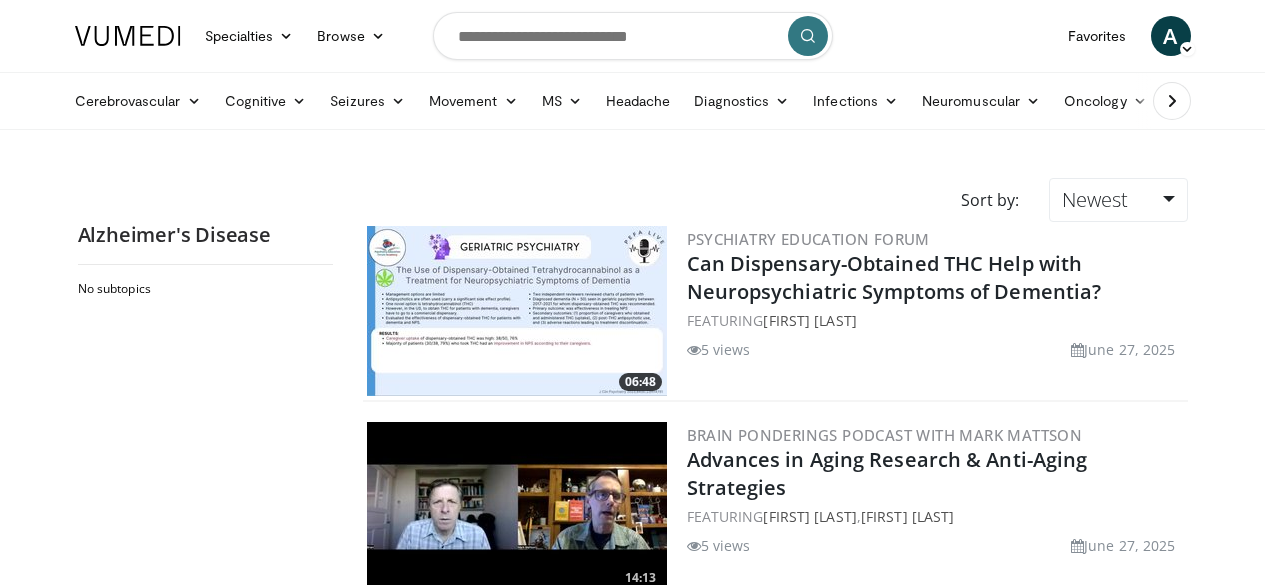 scroll, scrollTop: 0, scrollLeft: 0, axis: both 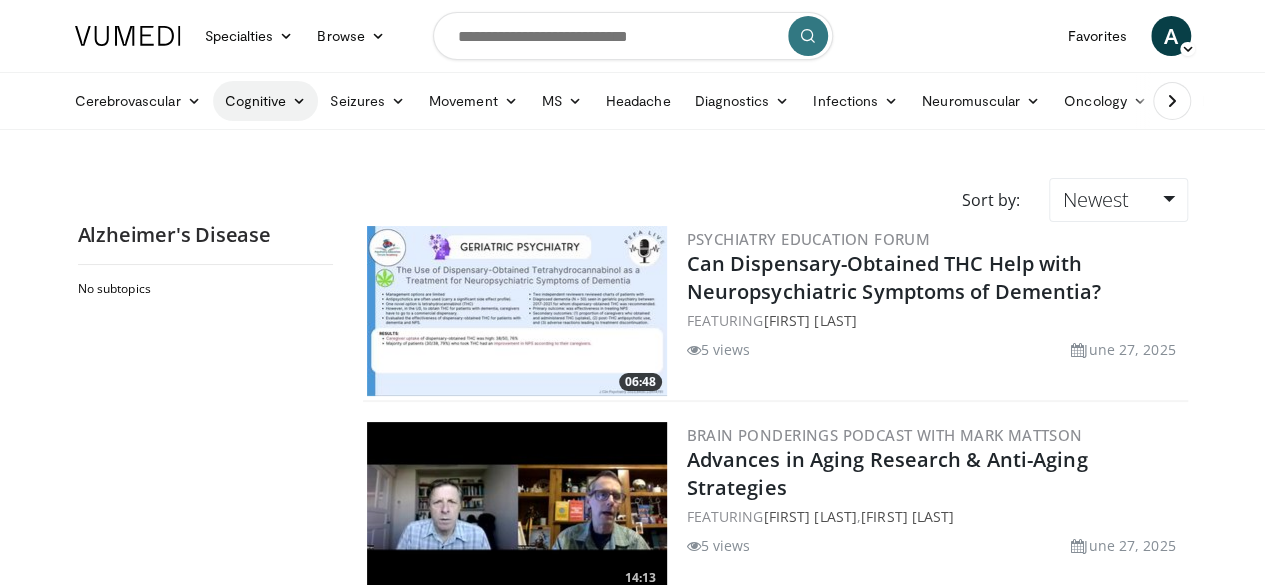click on "Cognitive" at bounding box center (266, 101) 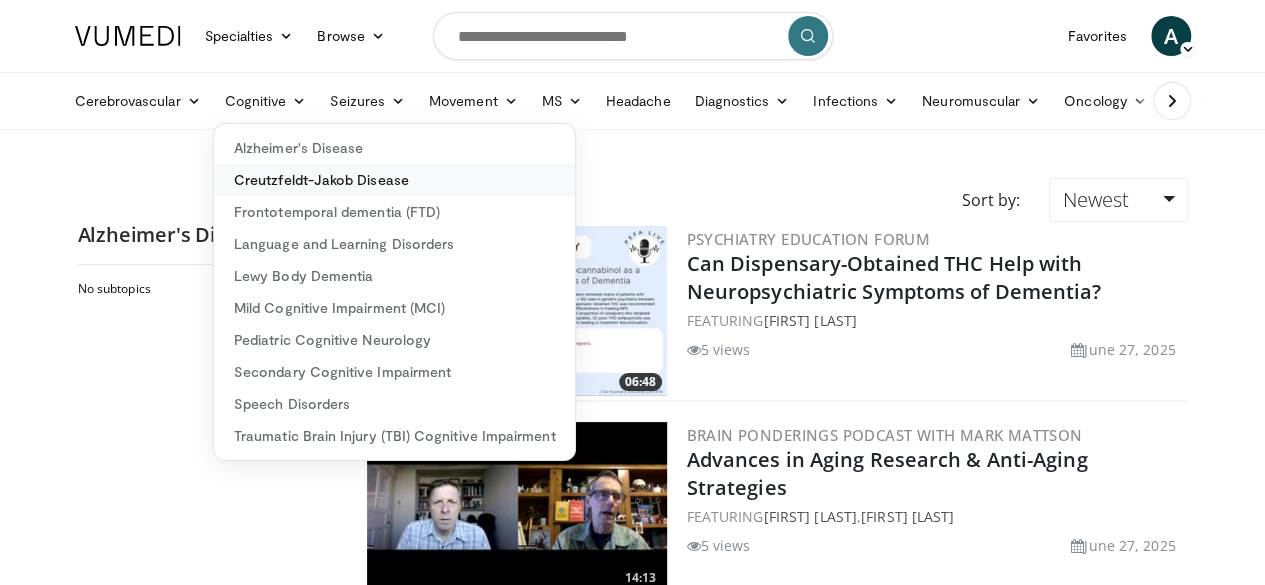 click on "Creutzfeldt-Jakob Disease" at bounding box center [394, 180] 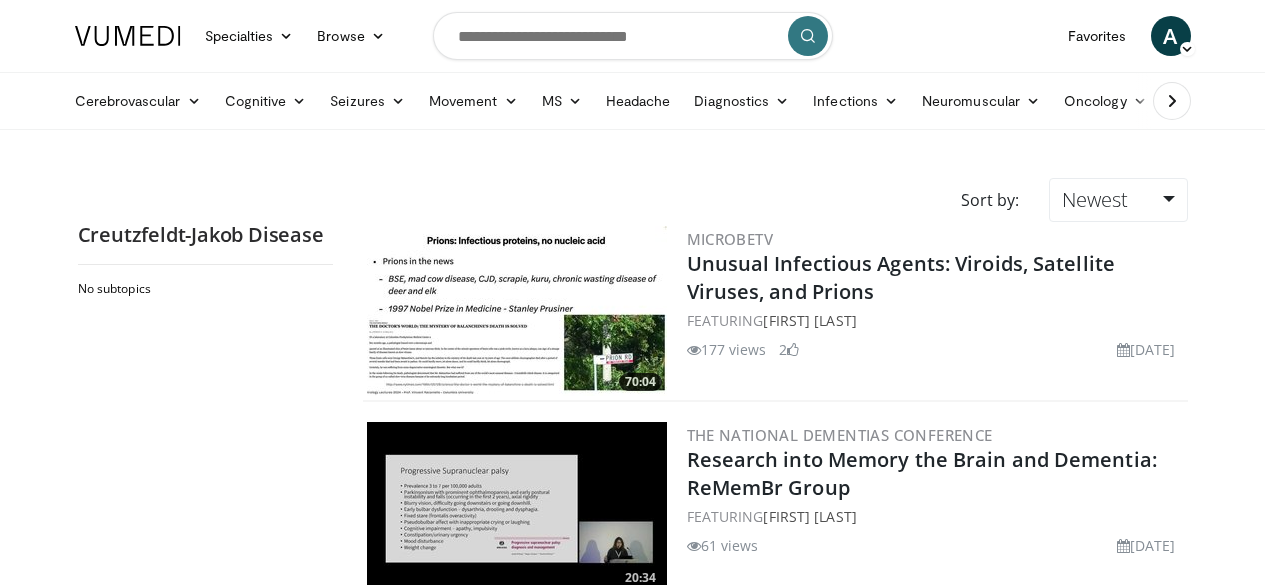 scroll, scrollTop: 0, scrollLeft: 0, axis: both 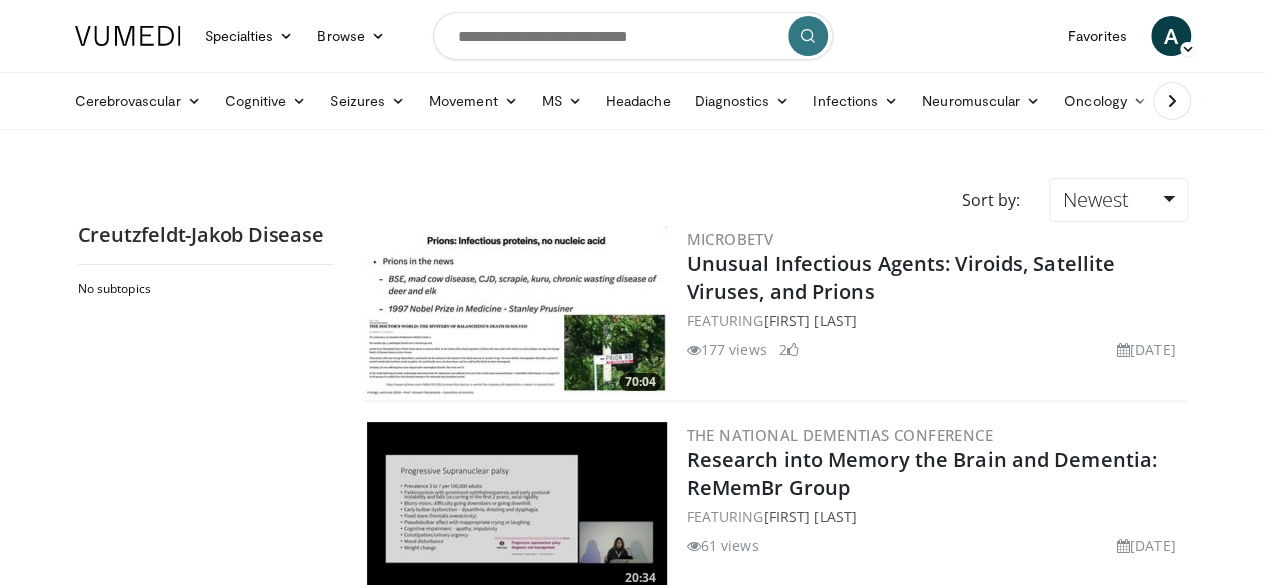 click at bounding box center [128, 36] 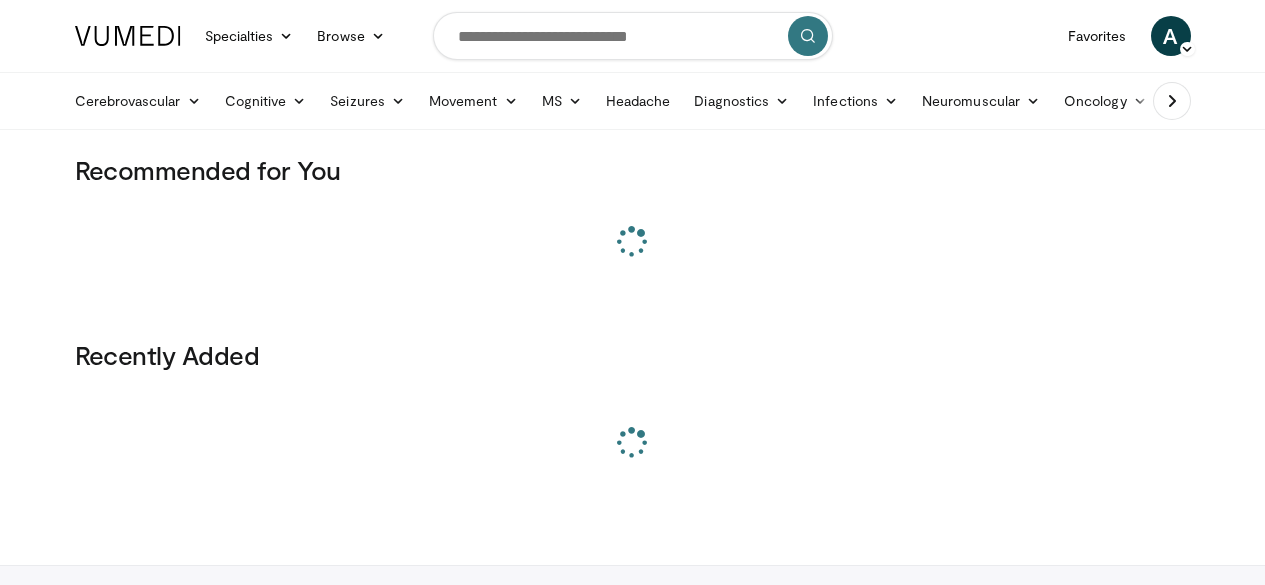 scroll, scrollTop: 0, scrollLeft: 0, axis: both 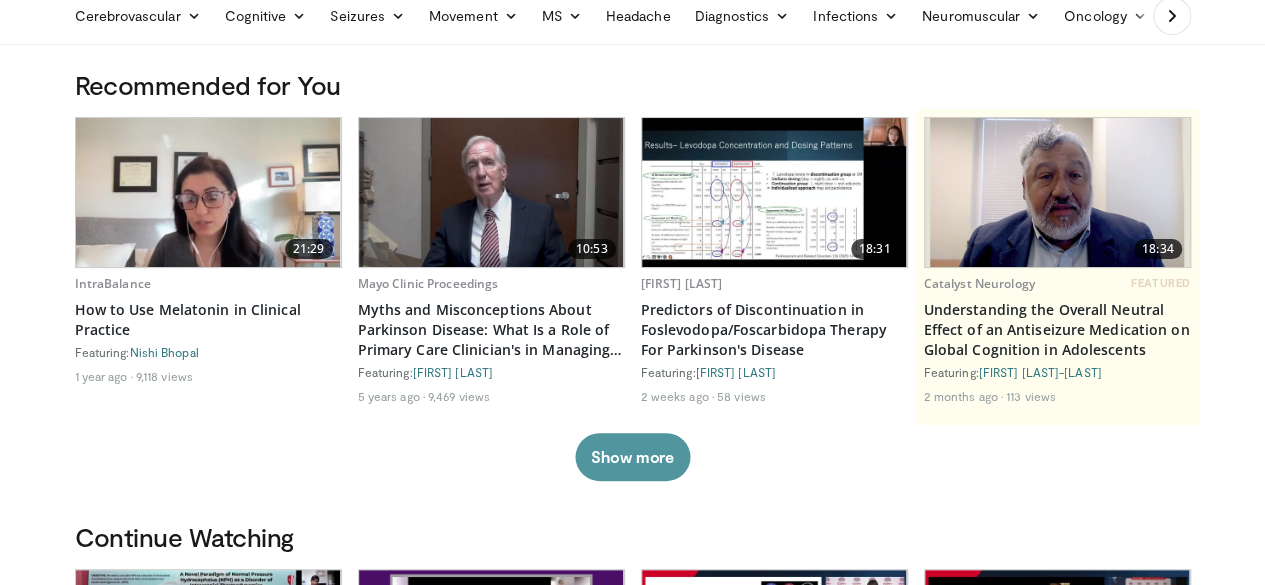 click on "Show more" at bounding box center [632, 457] 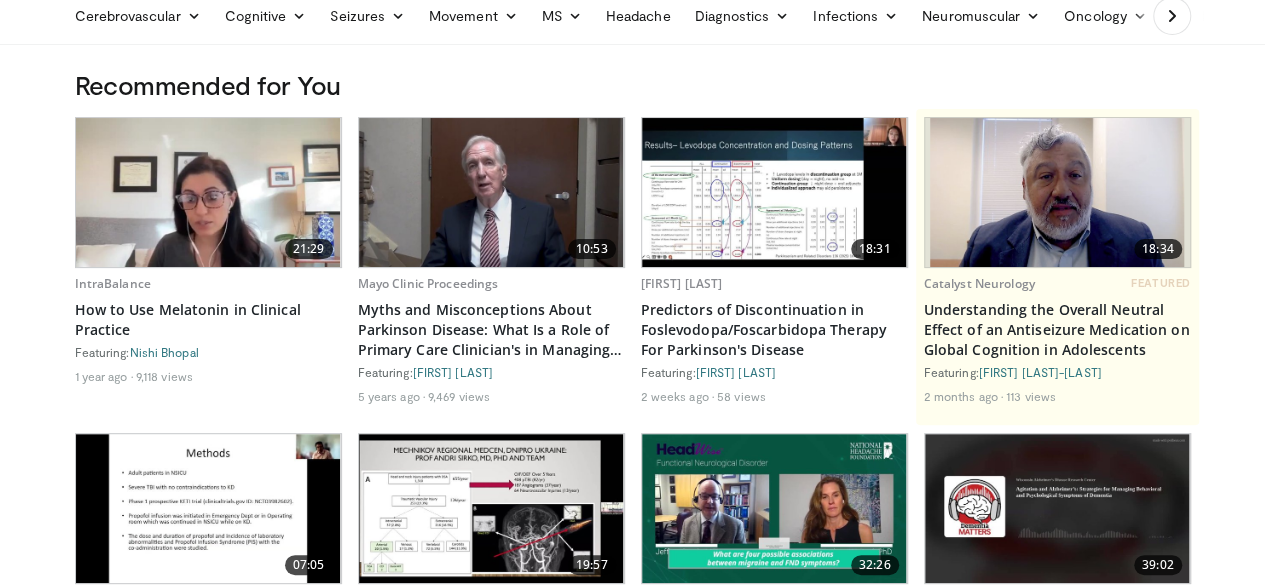 scroll, scrollTop: 597, scrollLeft: 0, axis: vertical 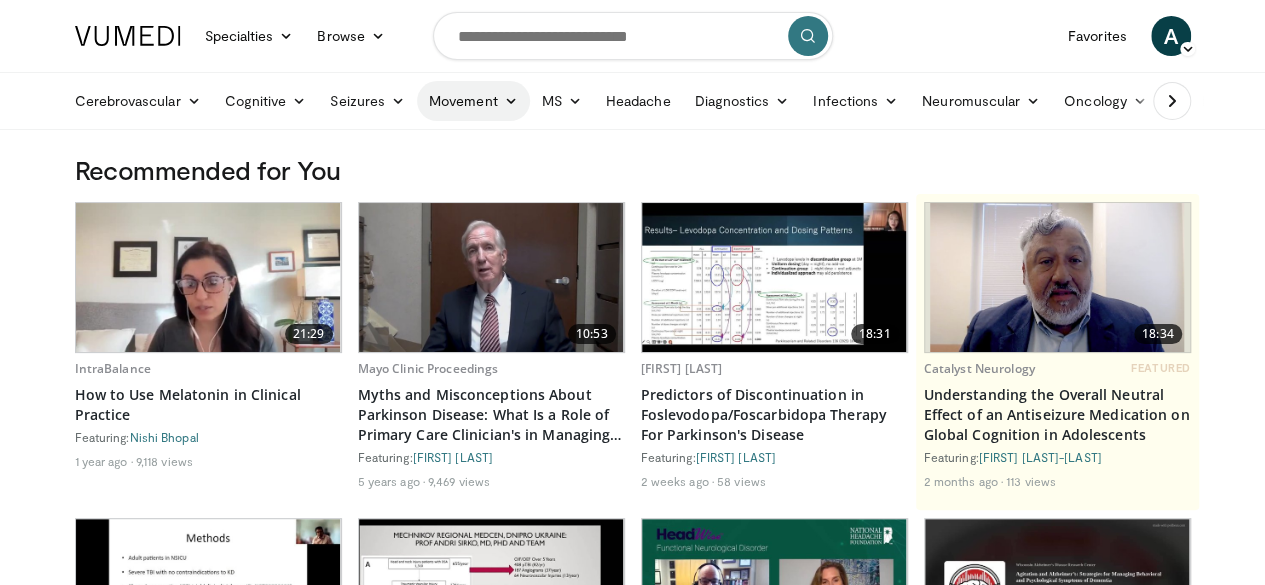click on "Movement" at bounding box center (473, 101) 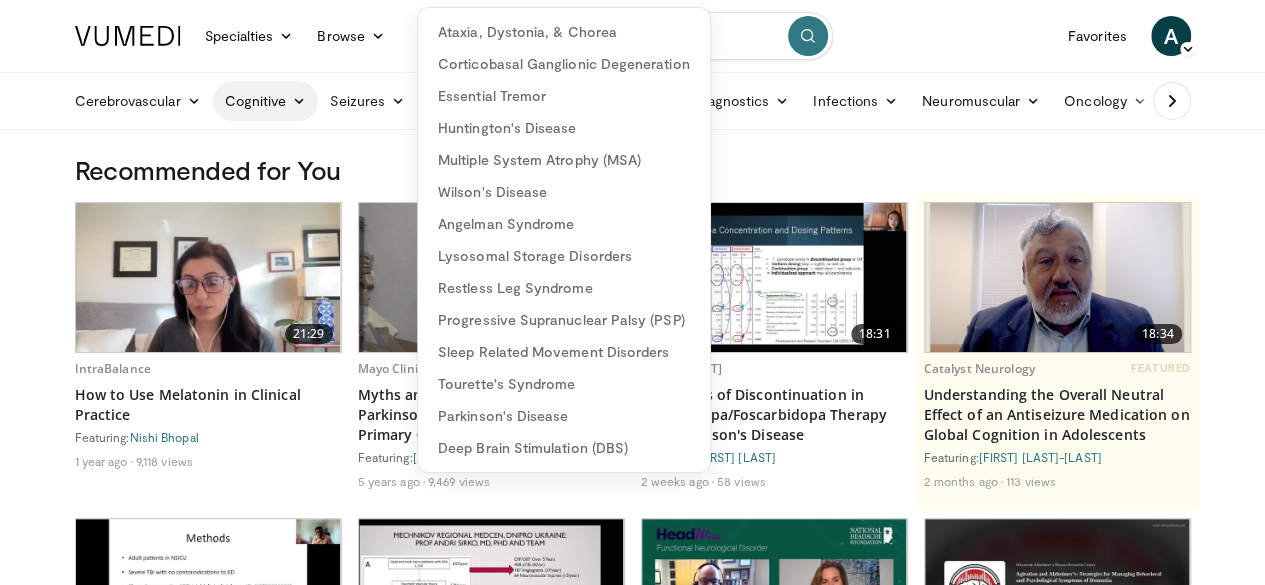 click on "Cognitive" at bounding box center (266, 101) 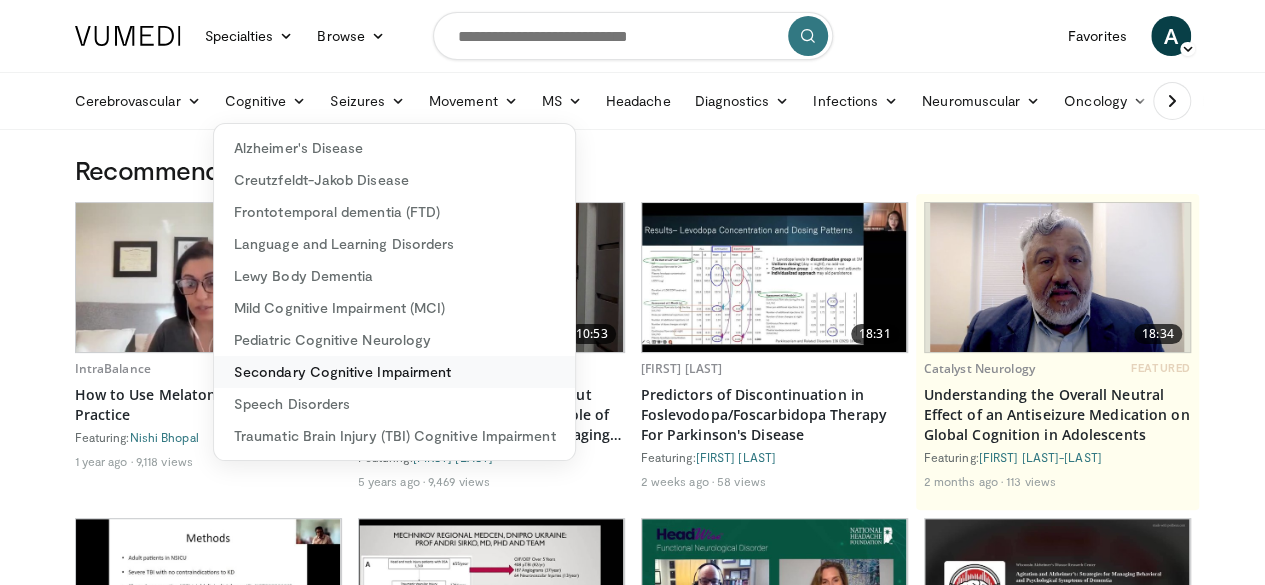 click on "Secondary Cognitive Impairment" at bounding box center [394, 372] 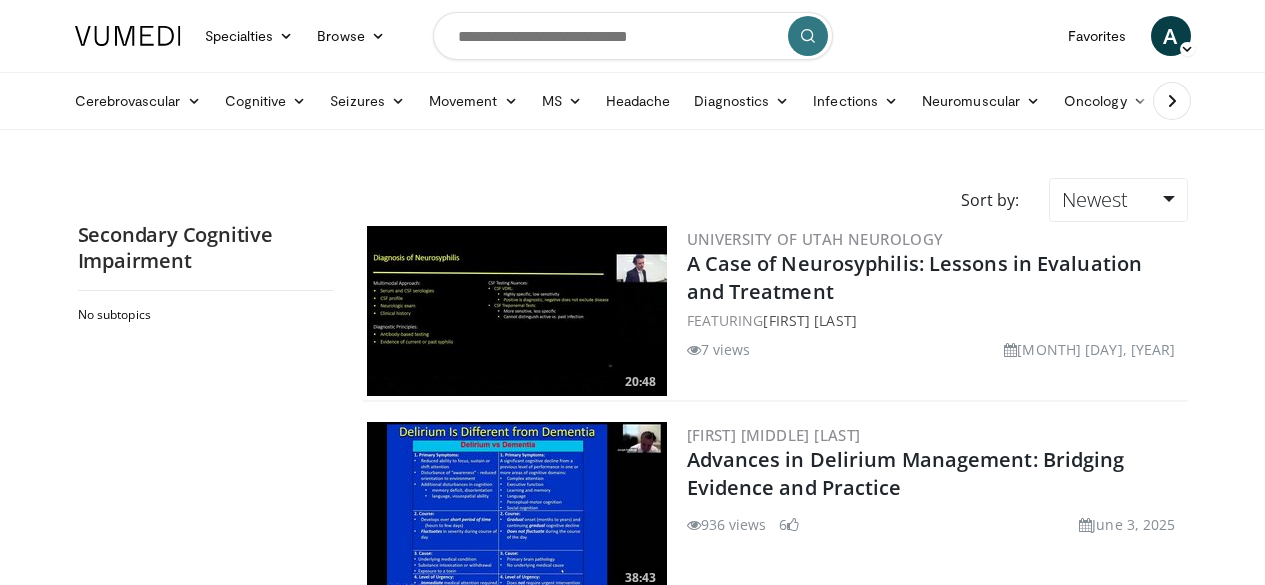 scroll, scrollTop: 0, scrollLeft: 0, axis: both 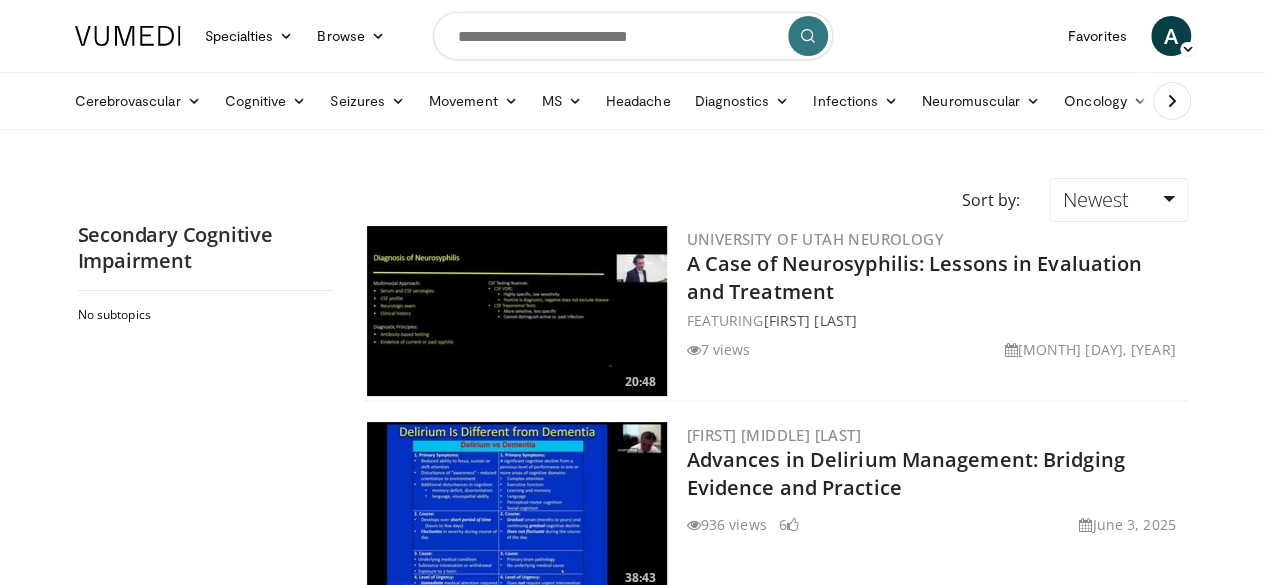 click at bounding box center (517, 311) 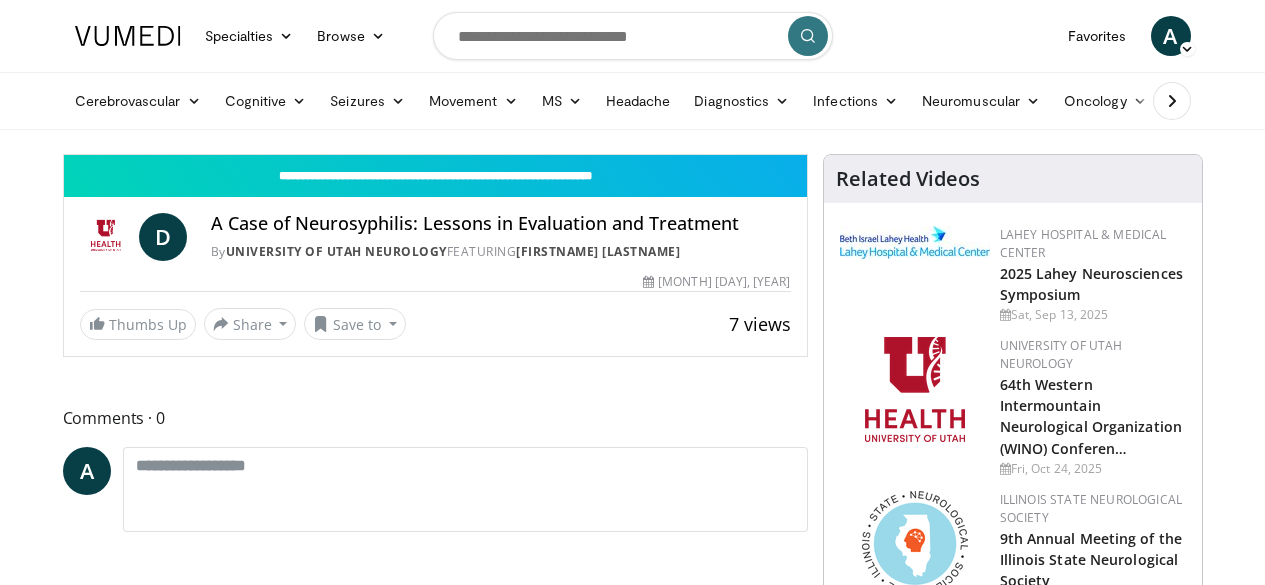 scroll, scrollTop: 0, scrollLeft: 0, axis: both 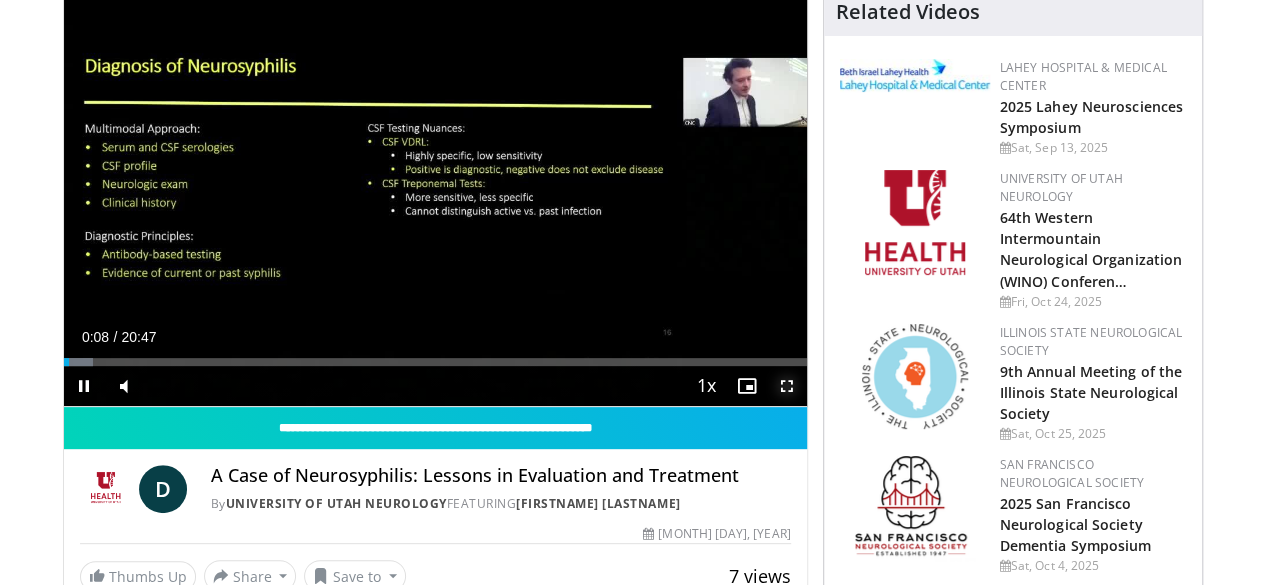 click at bounding box center (787, 386) 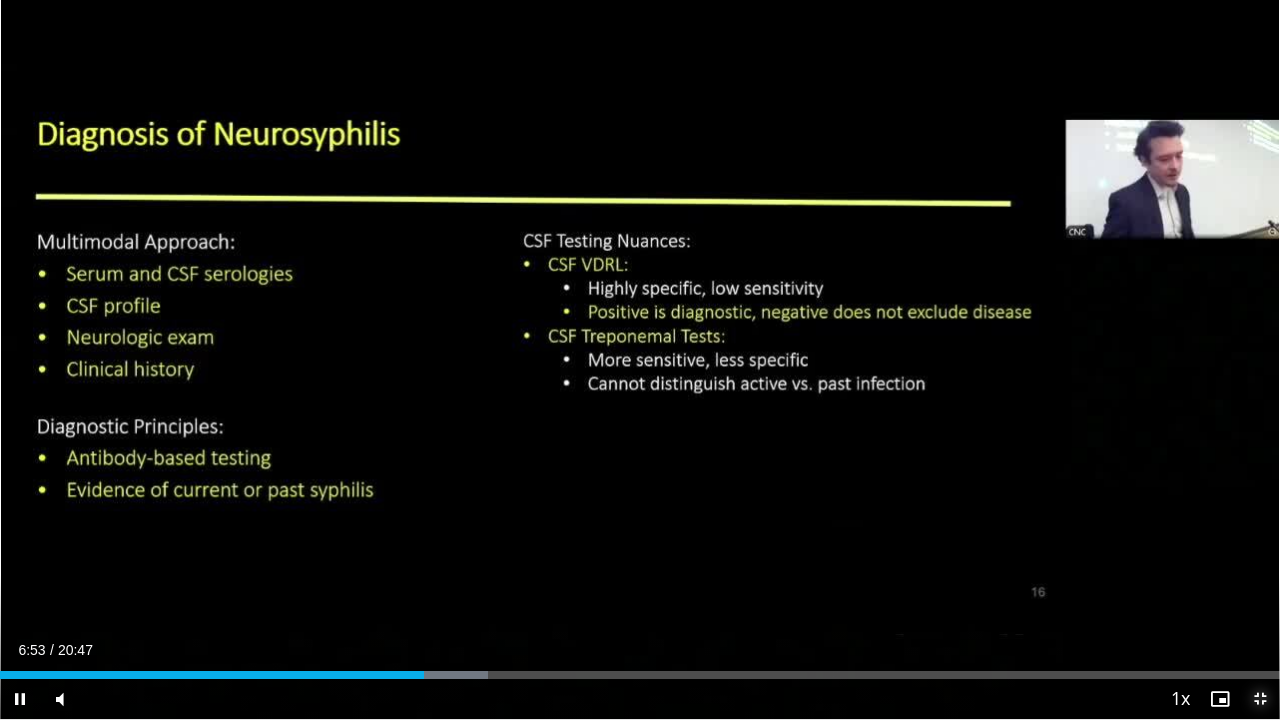 click at bounding box center [1260, 699] 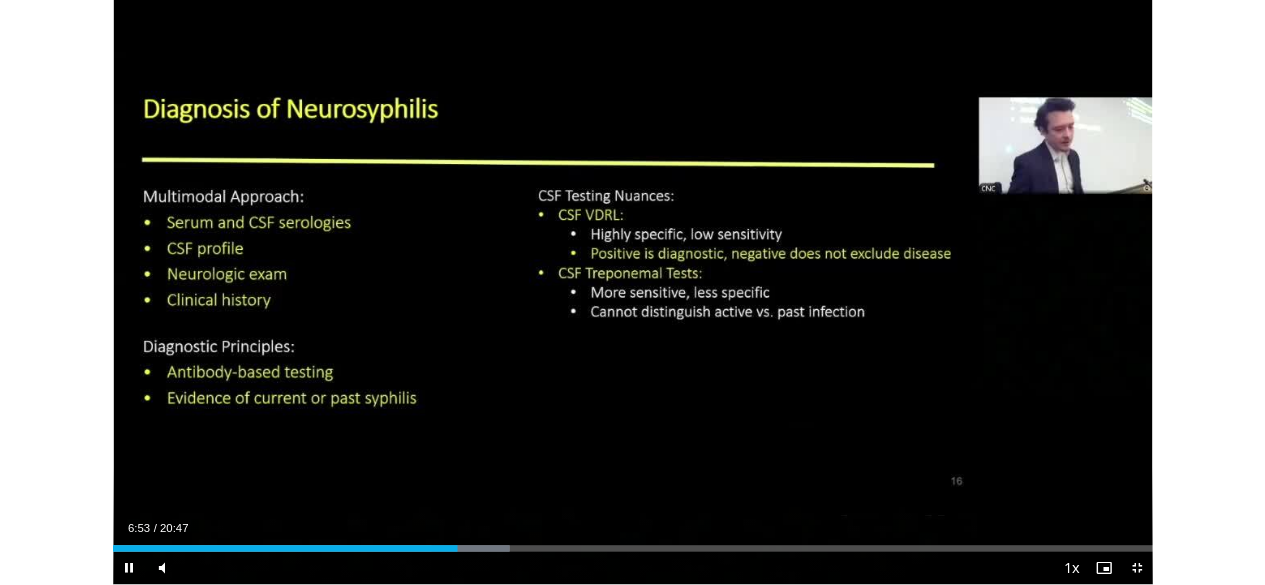 scroll, scrollTop: 624, scrollLeft: 0, axis: vertical 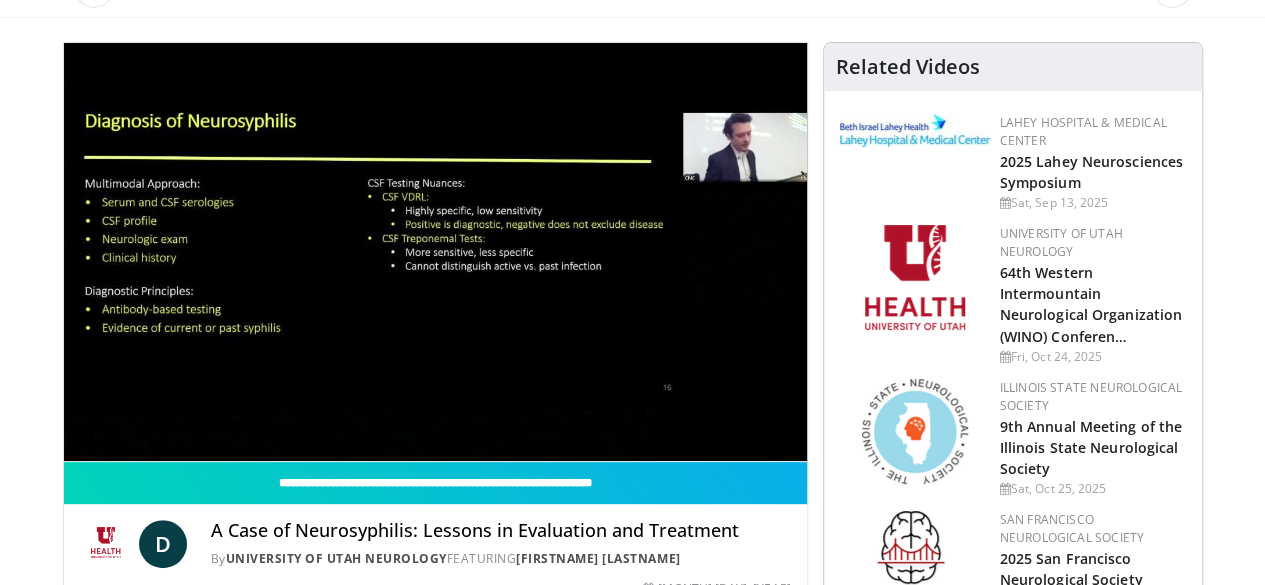 click on "**********" at bounding box center [435, 252] 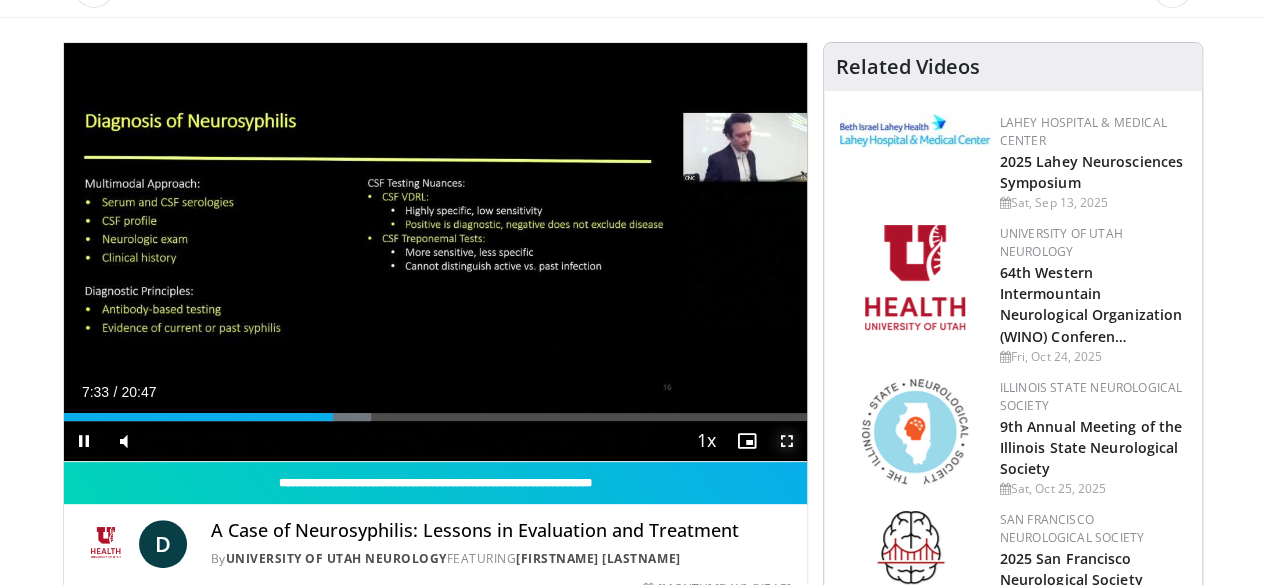 click at bounding box center [787, 441] 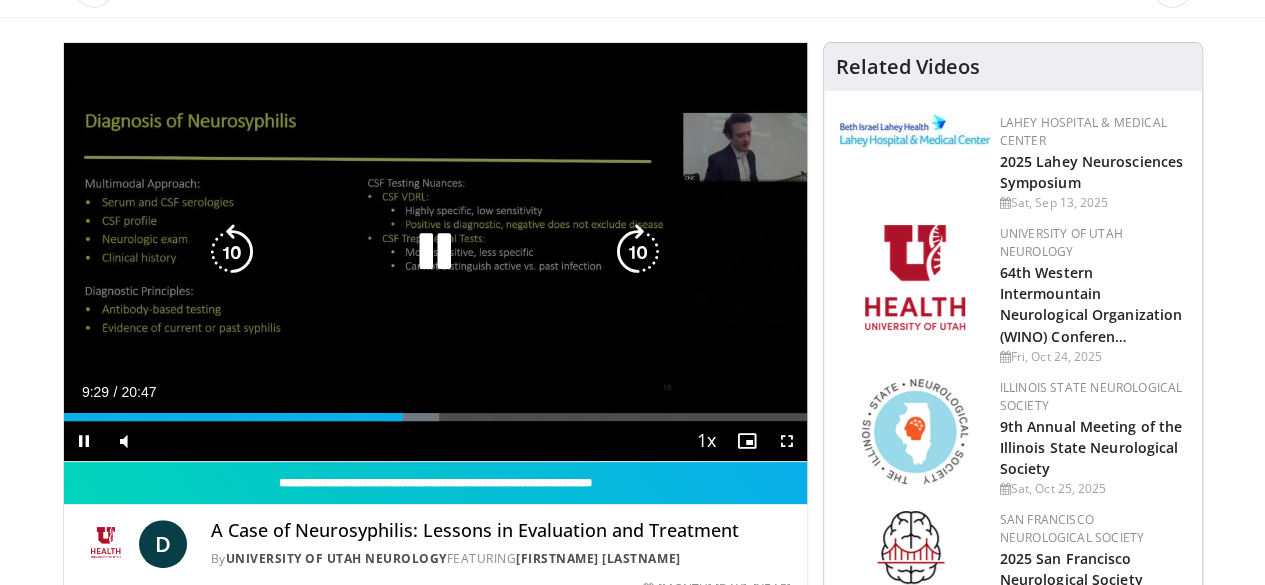click on "10 seconds
Tap to unmute" at bounding box center [435, 252] 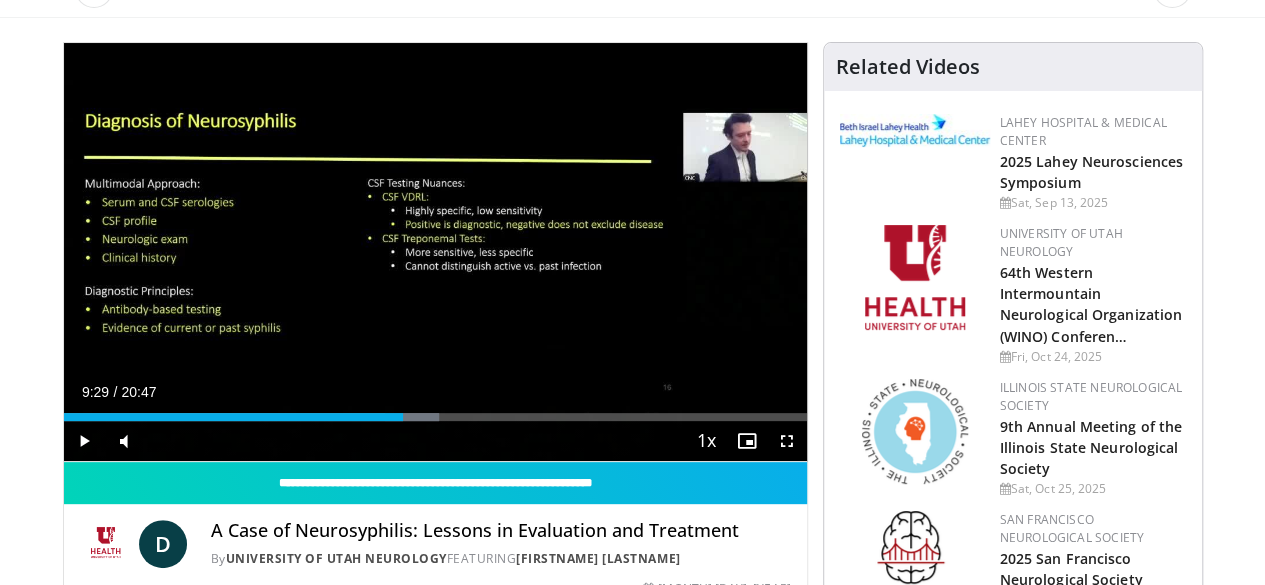 click on "10 seconds
Tap to unmute" at bounding box center (435, 252) 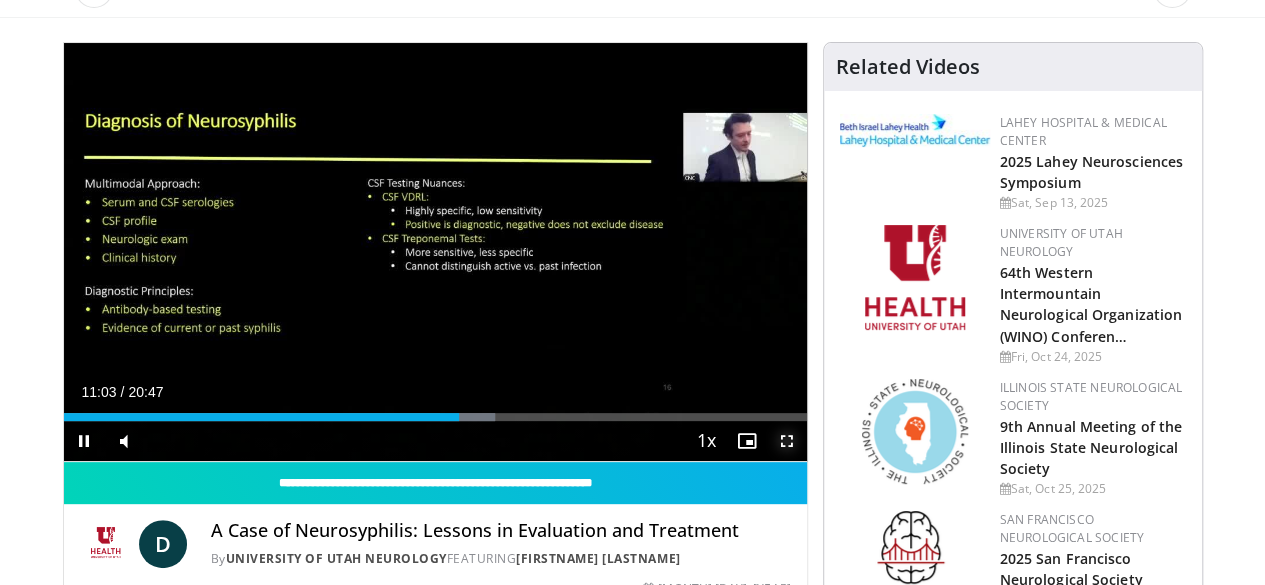 click at bounding box center [787, 441] 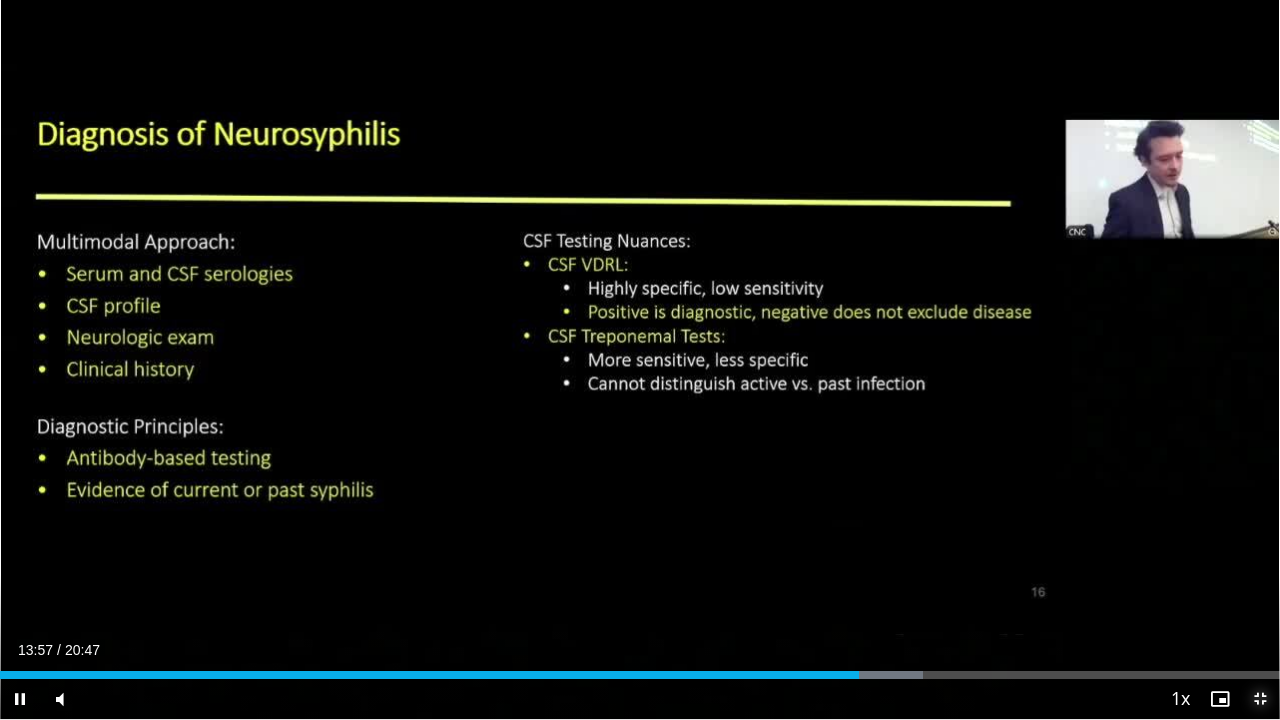 click at bounding box center (1260, 699) 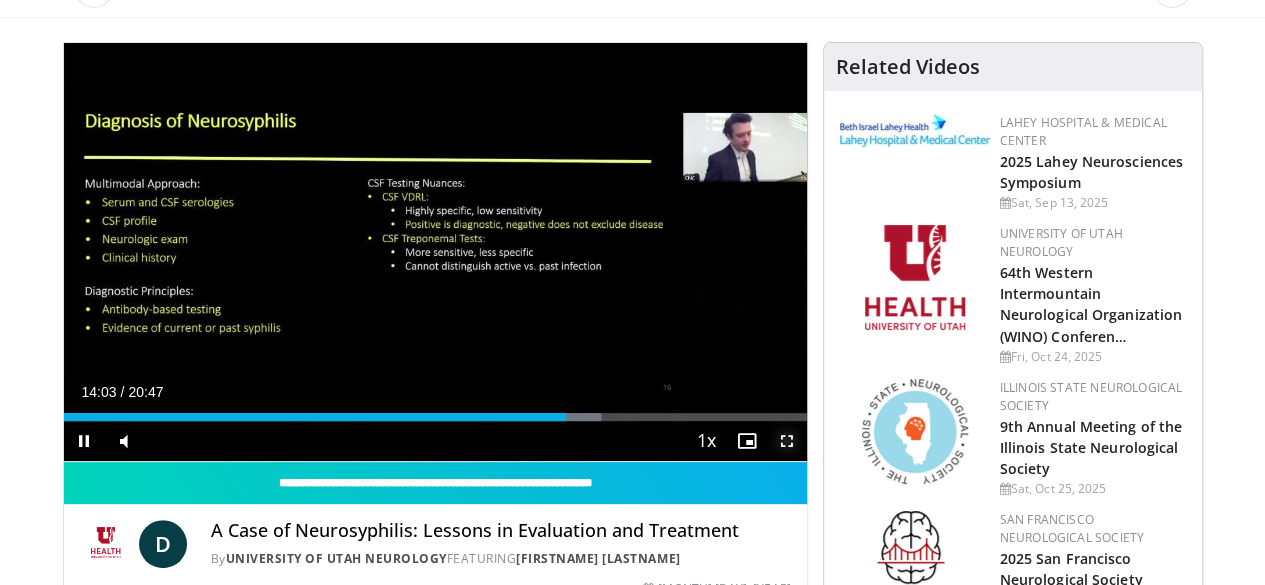 click at bounding box center (787, 441) 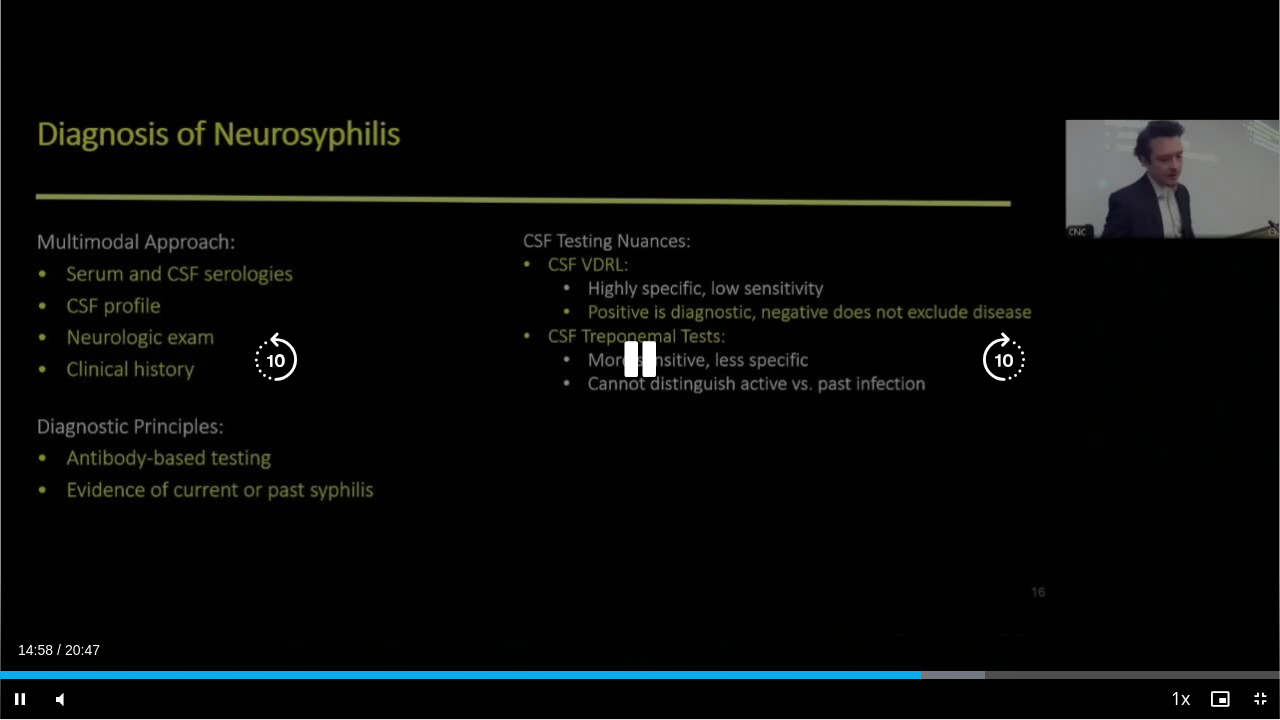 click at bounding box center [640, 360] 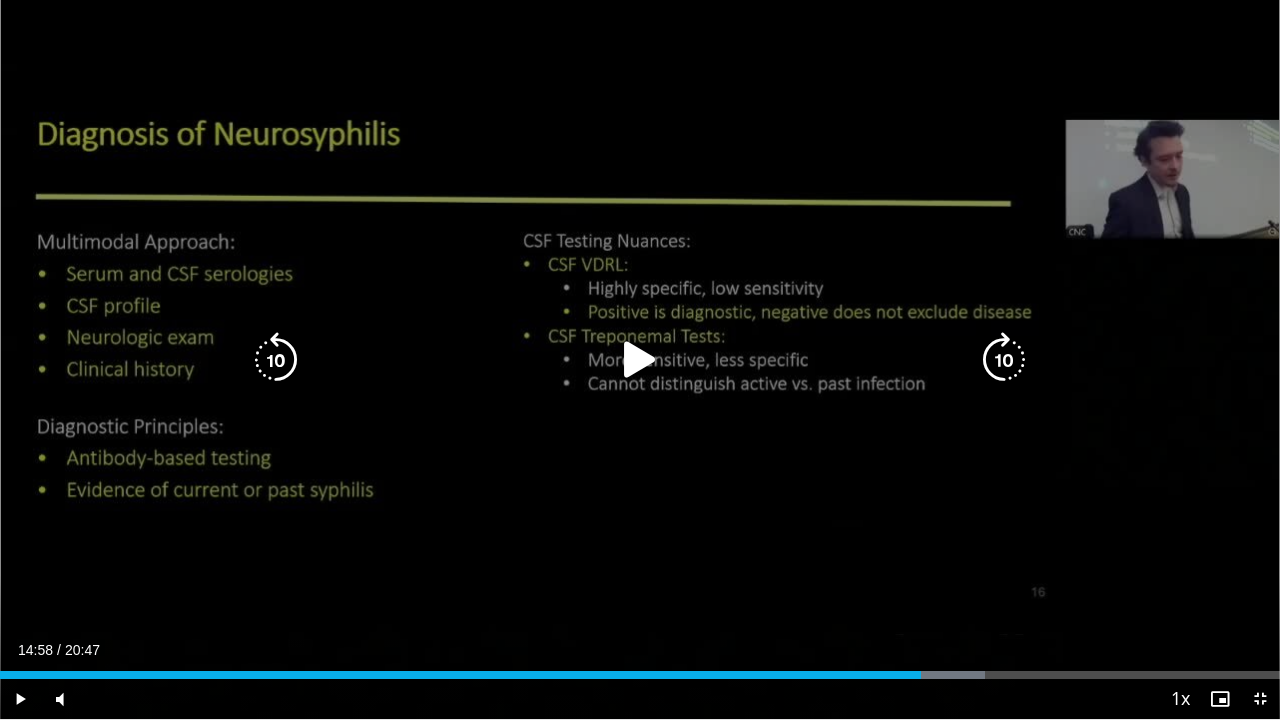 click at bounding box center [640, 360] 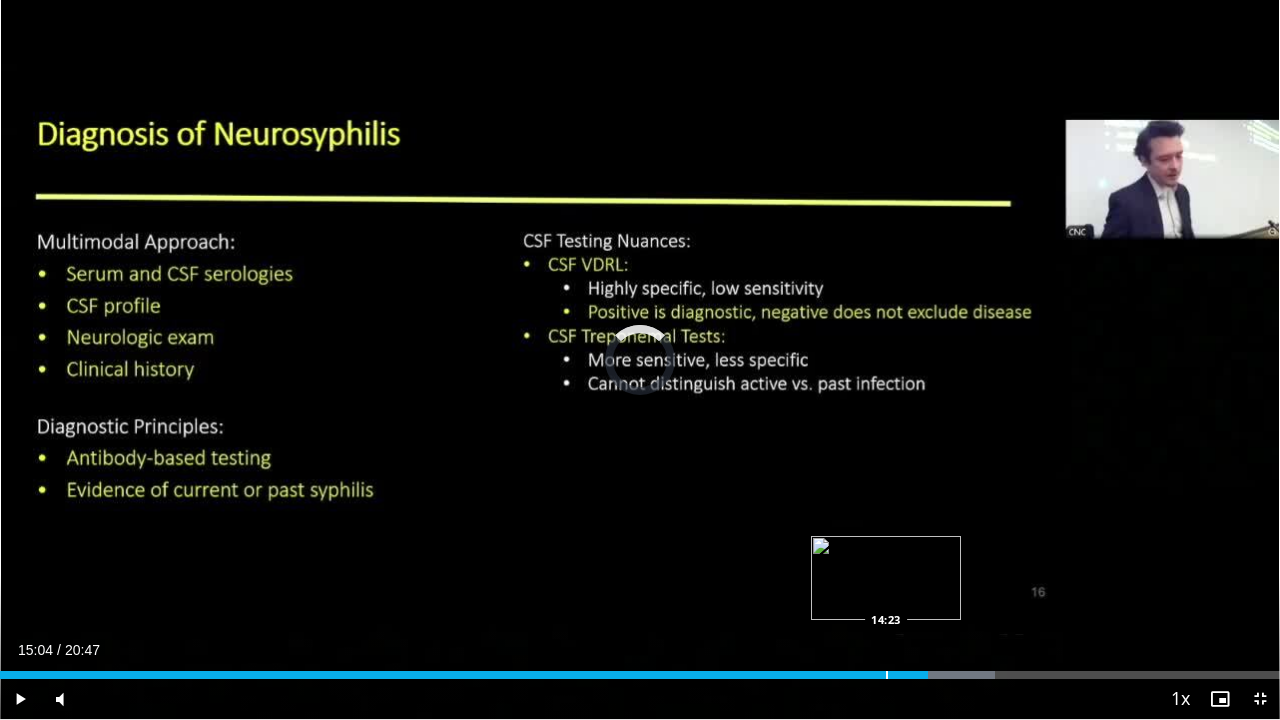 click at bounding box center (887, 675) 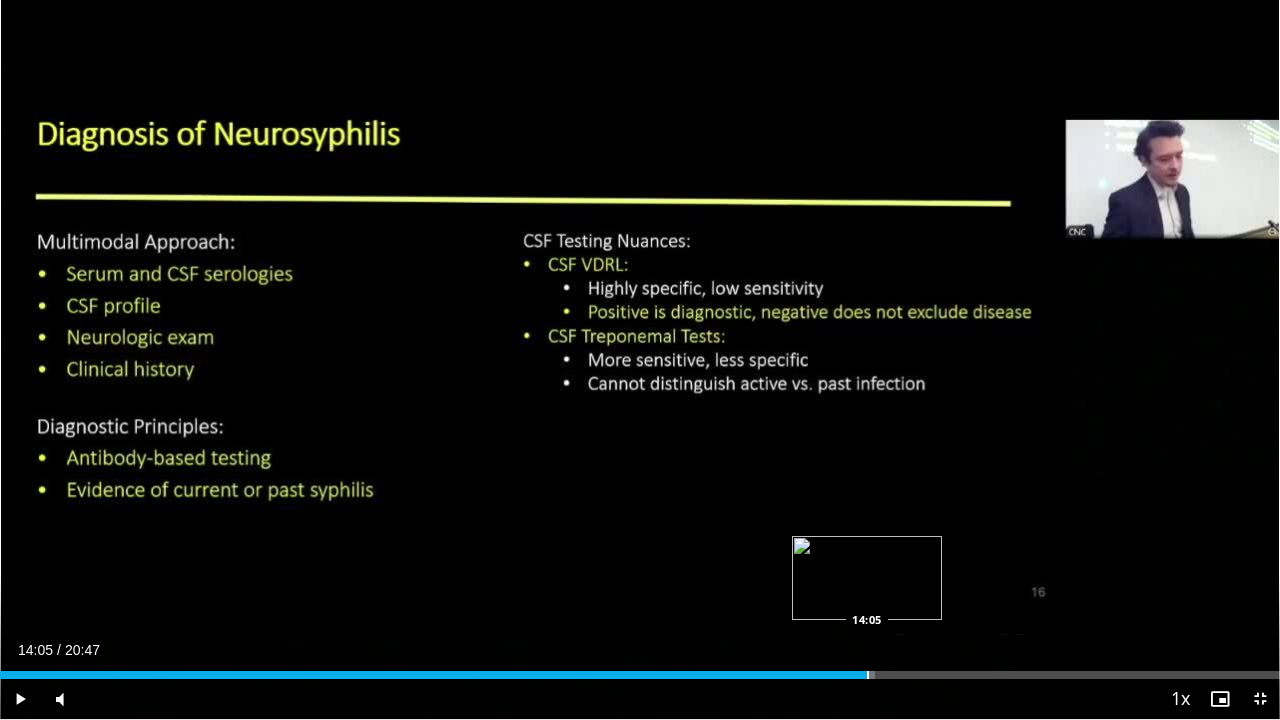 click on "Loaded :  68.37% 14:05 14:05" at bounding box center (640, 669) 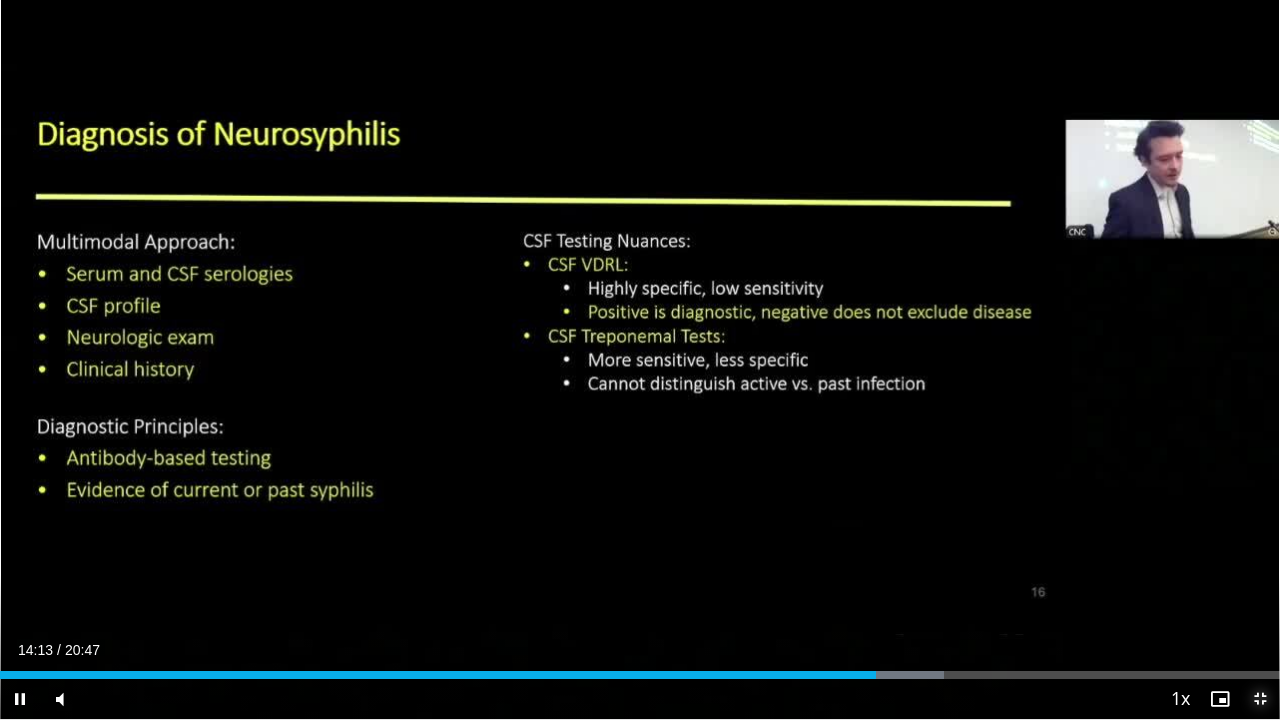 click at bounding box center [1260, 699] 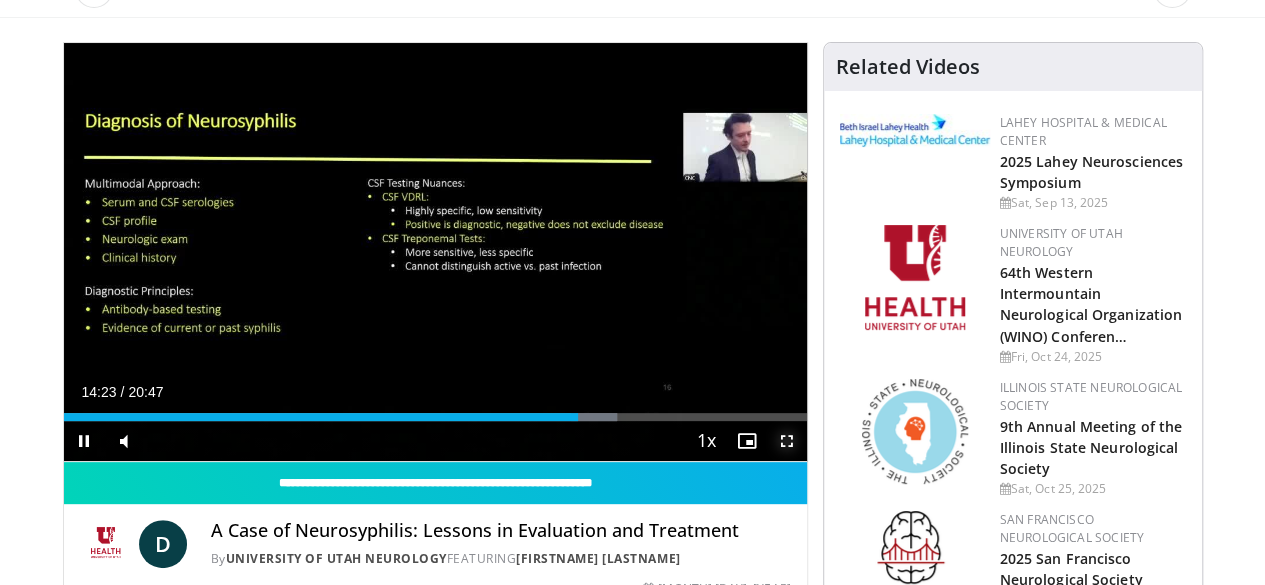 click at bounding box center [787, 441] 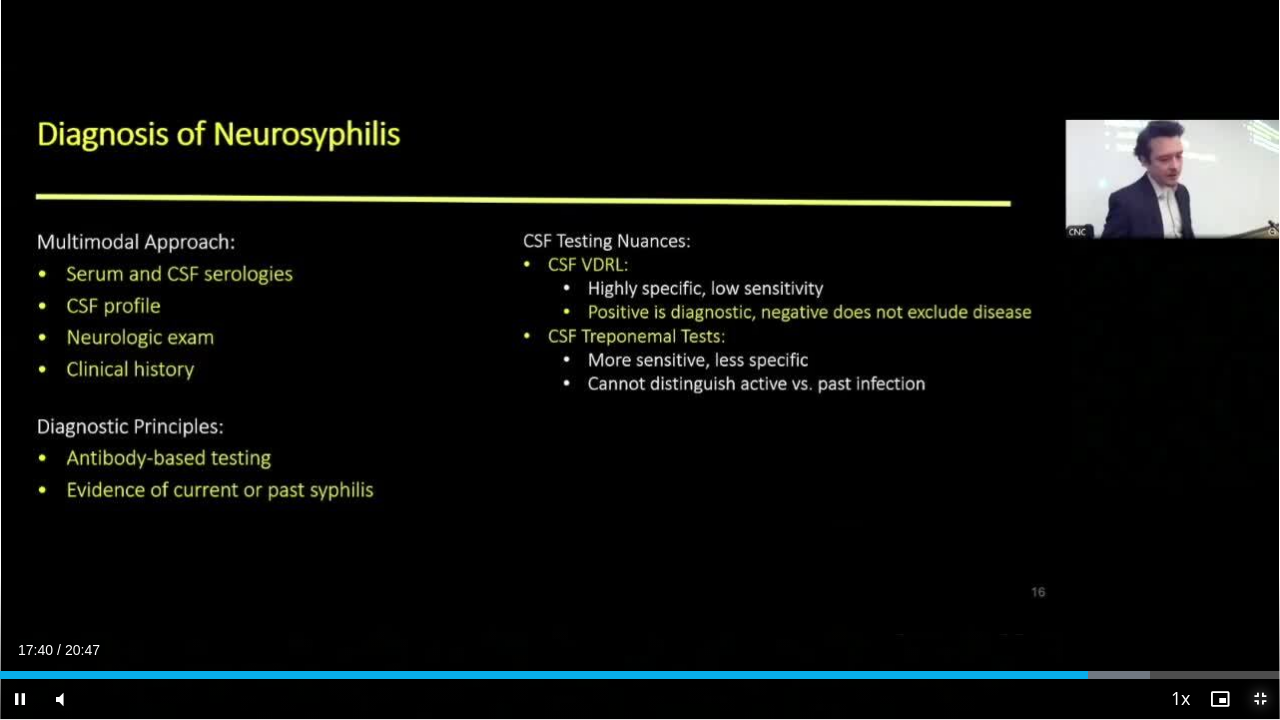 click at bounding box center [1260, 699] 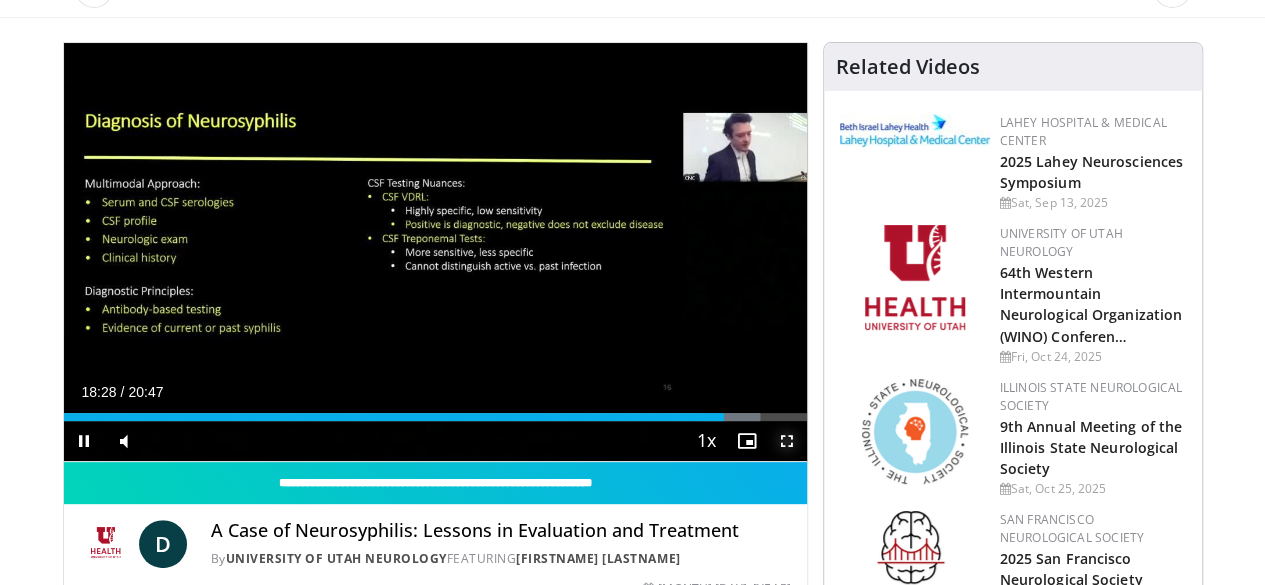 click at bounding box center (787, 441) 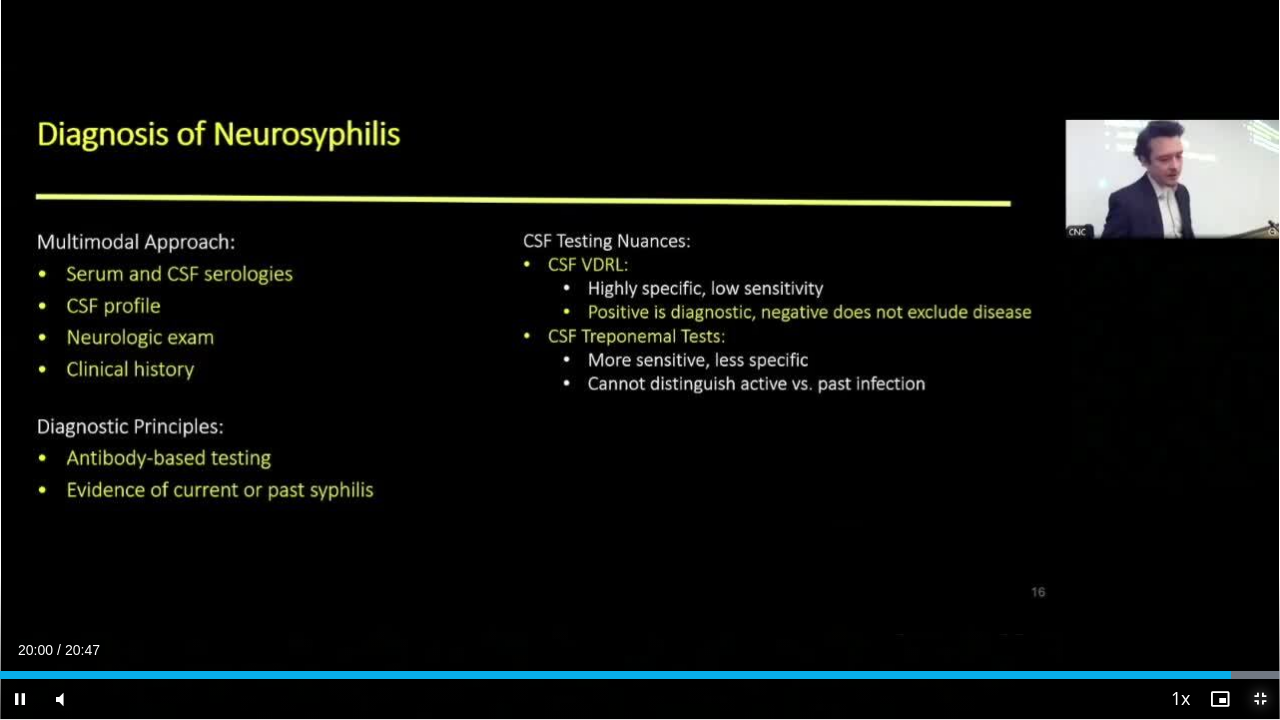 click at bounding box center (1260, 699) 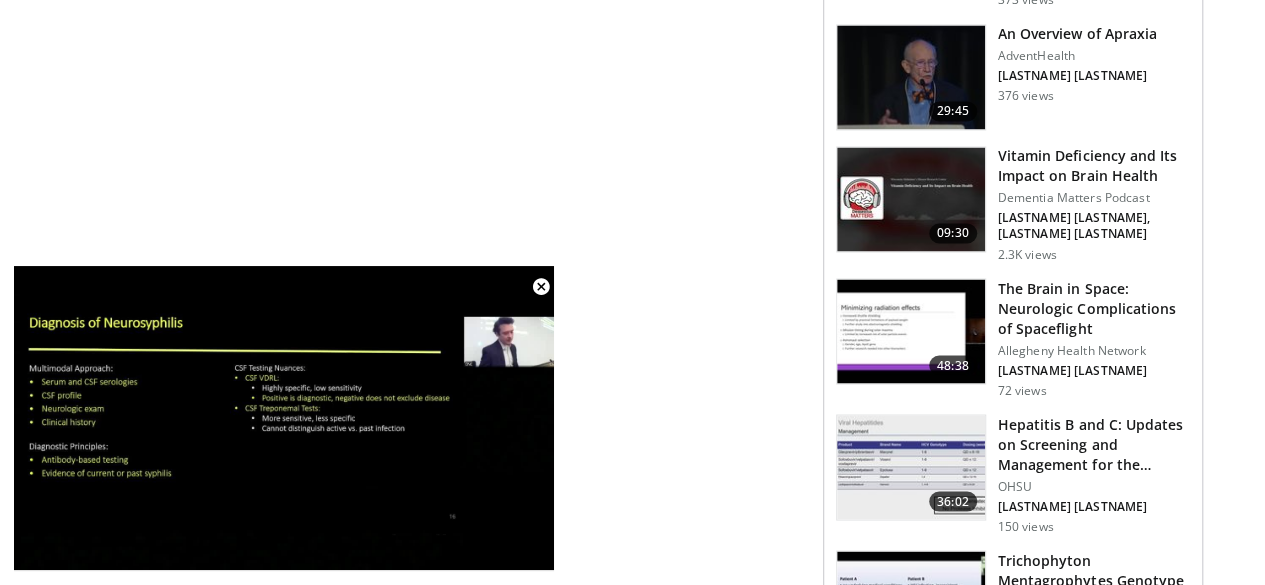 scroll, scrollTop: 2160, scrollLeft: 0, axis: vertical 